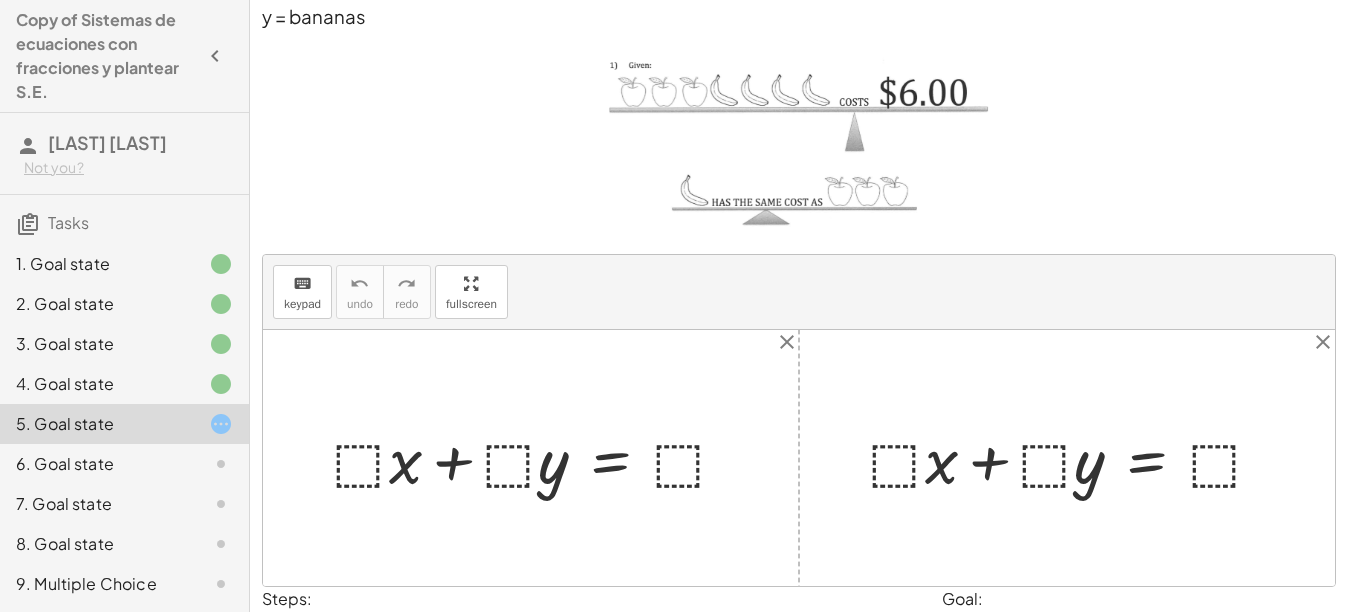 scroll, scrollTop: 104, scrollLeft: 0, axis: vertical 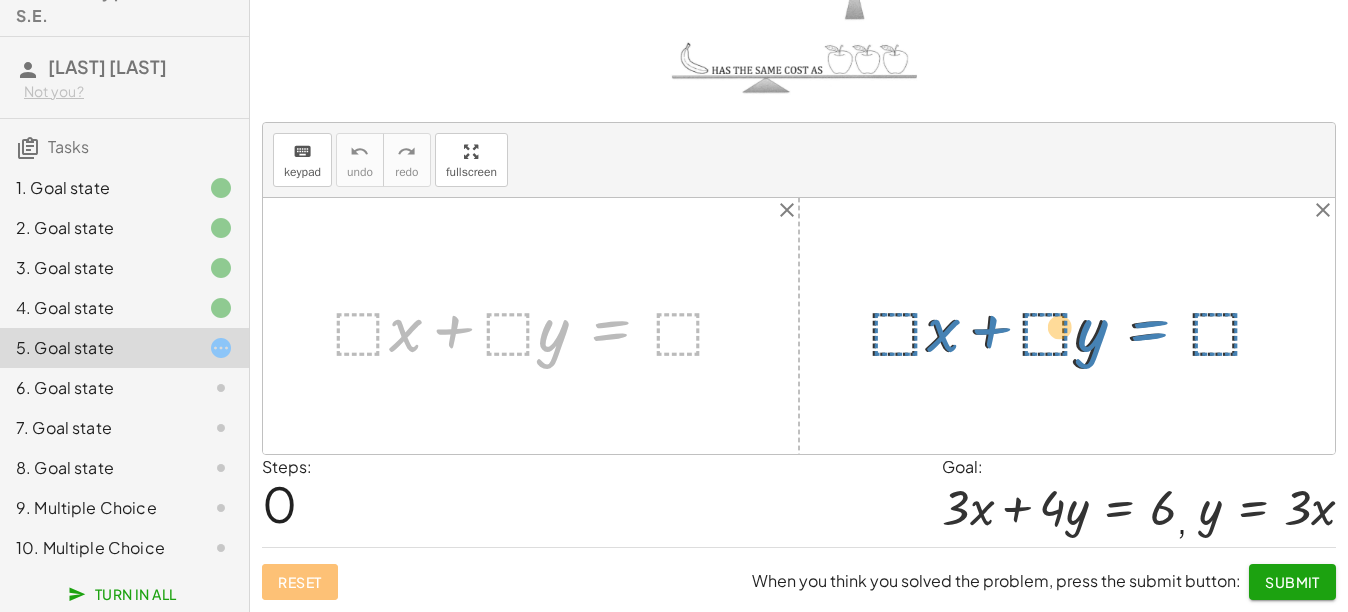 drag, startPoint x: 606, startPoint y: 329, endPoint x: 1144, endPoint y: 329, distance: 538 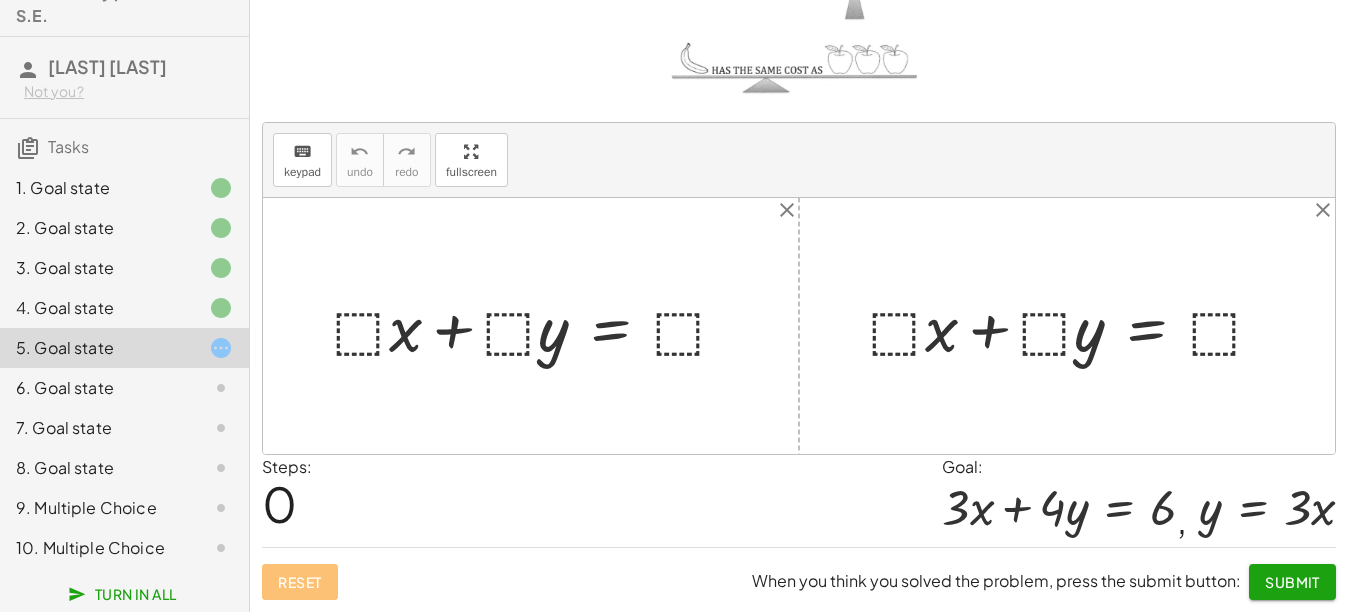 click at bounding box center [538, 325] 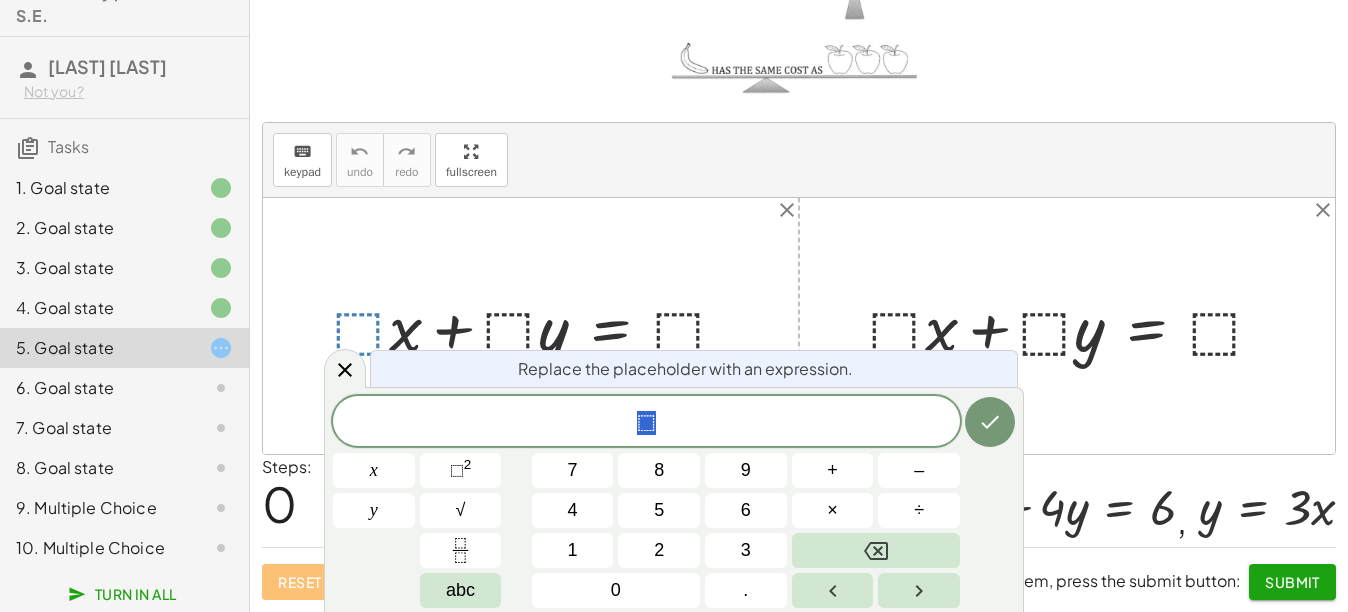 click at bounding box center [538, 325] 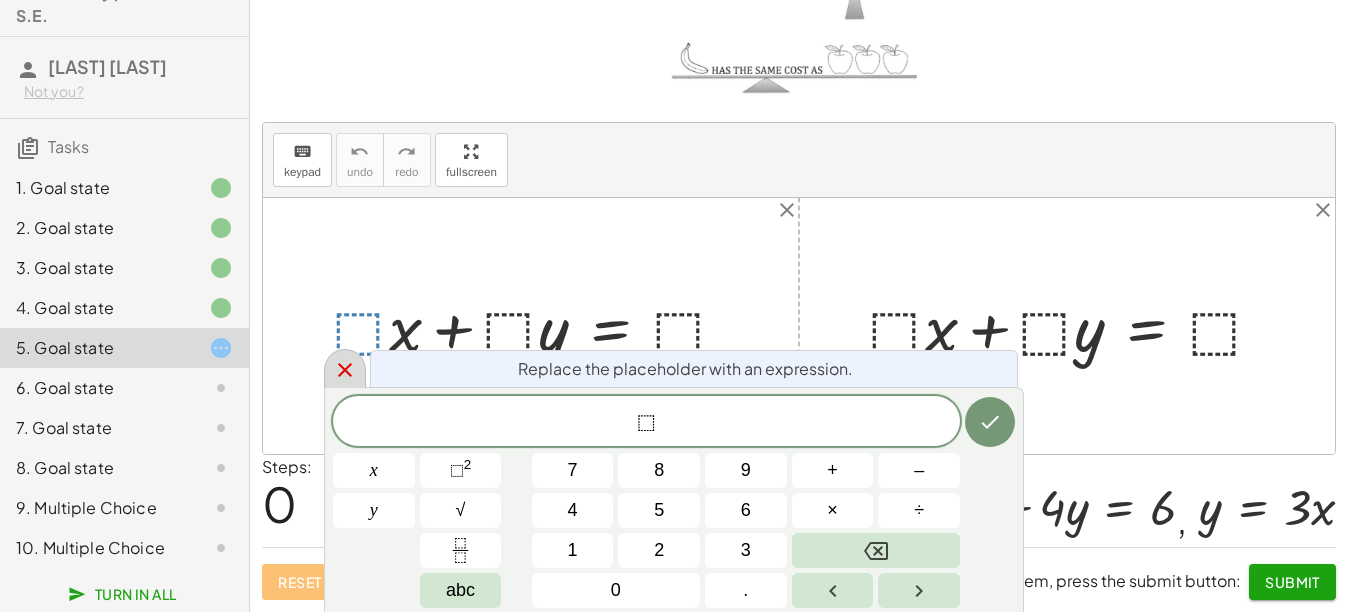 click 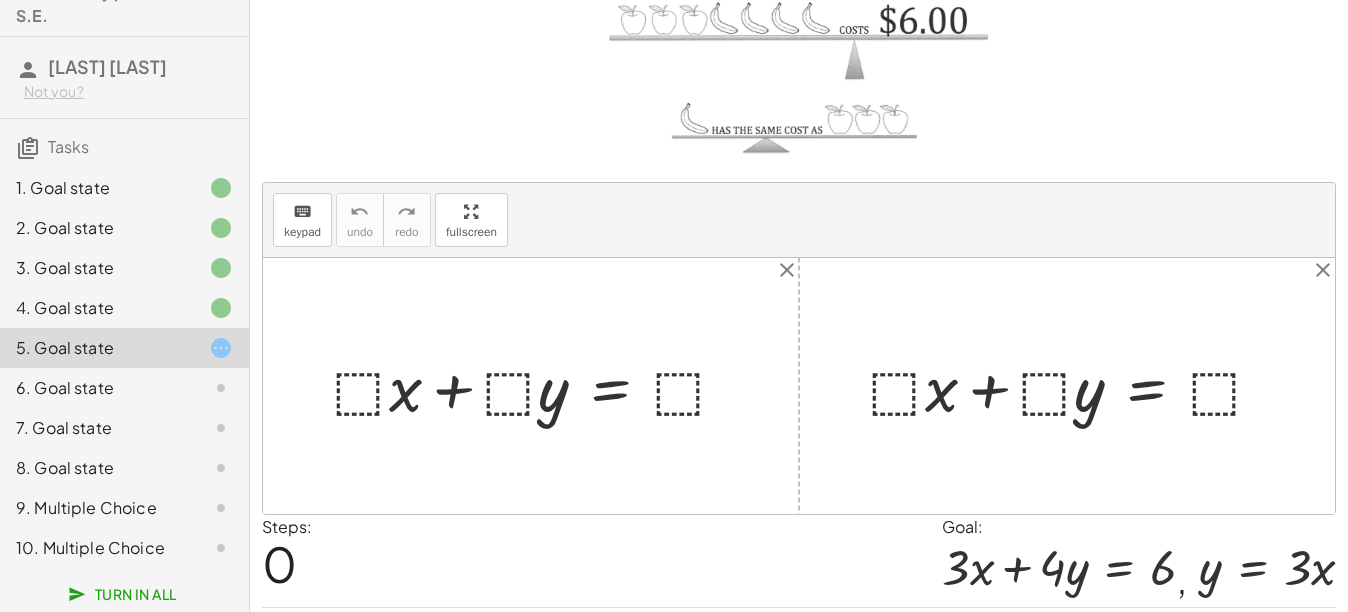 scroll, scrollTop: 235, scrollLeft: 0, axis: vertical 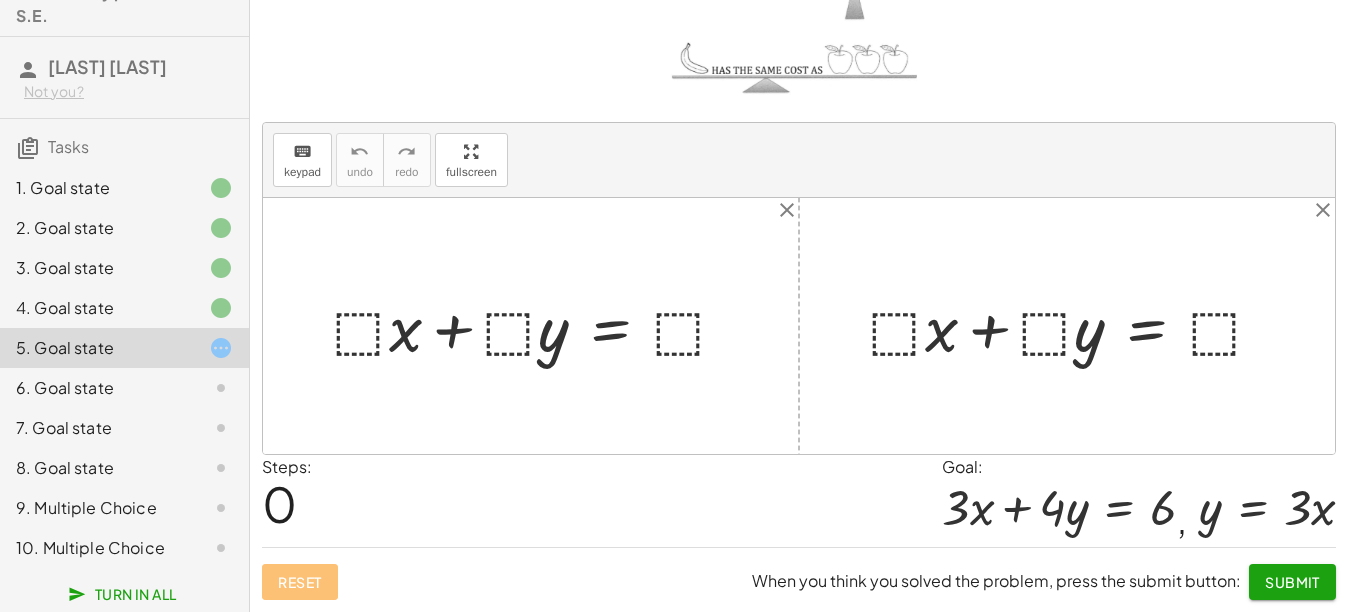 click at bounding box center [1074, 325] 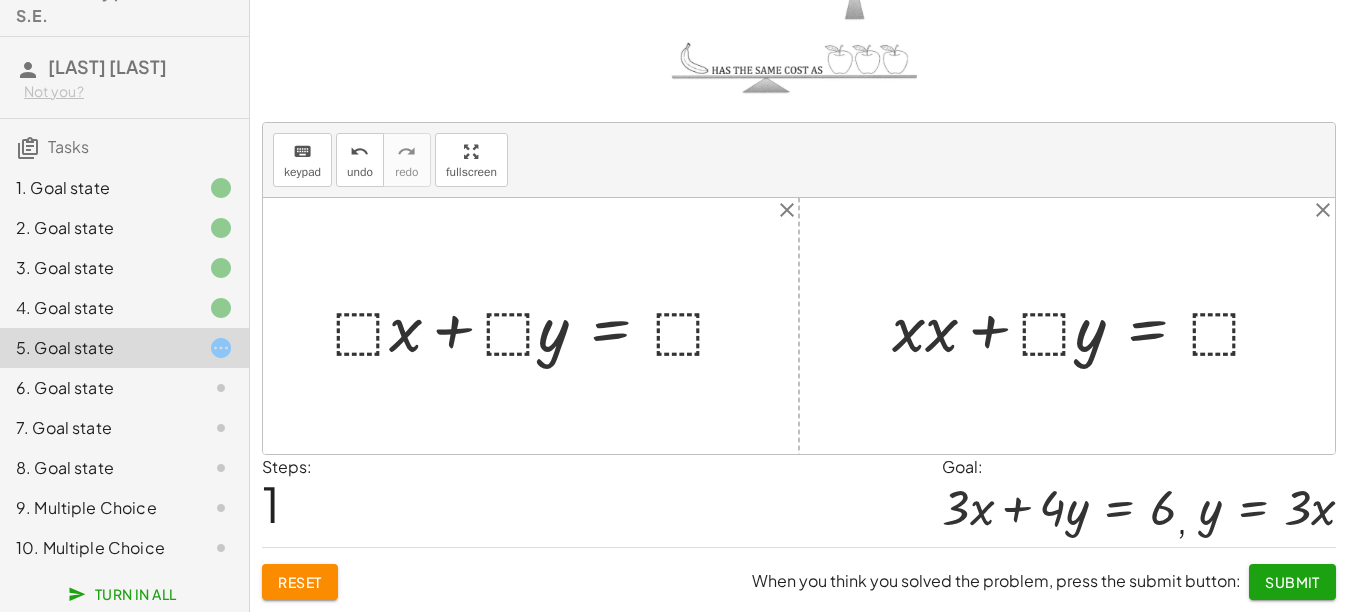 click at bounding box center (1086, 325) 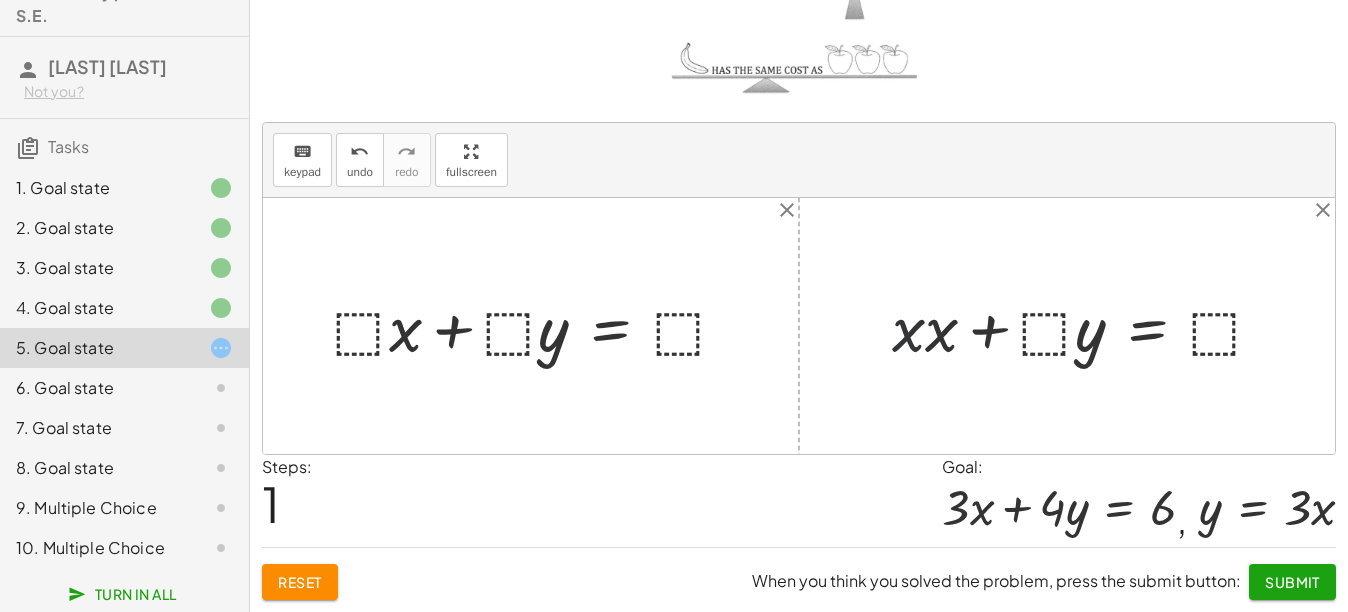 click at bounding box center (1086, 325) 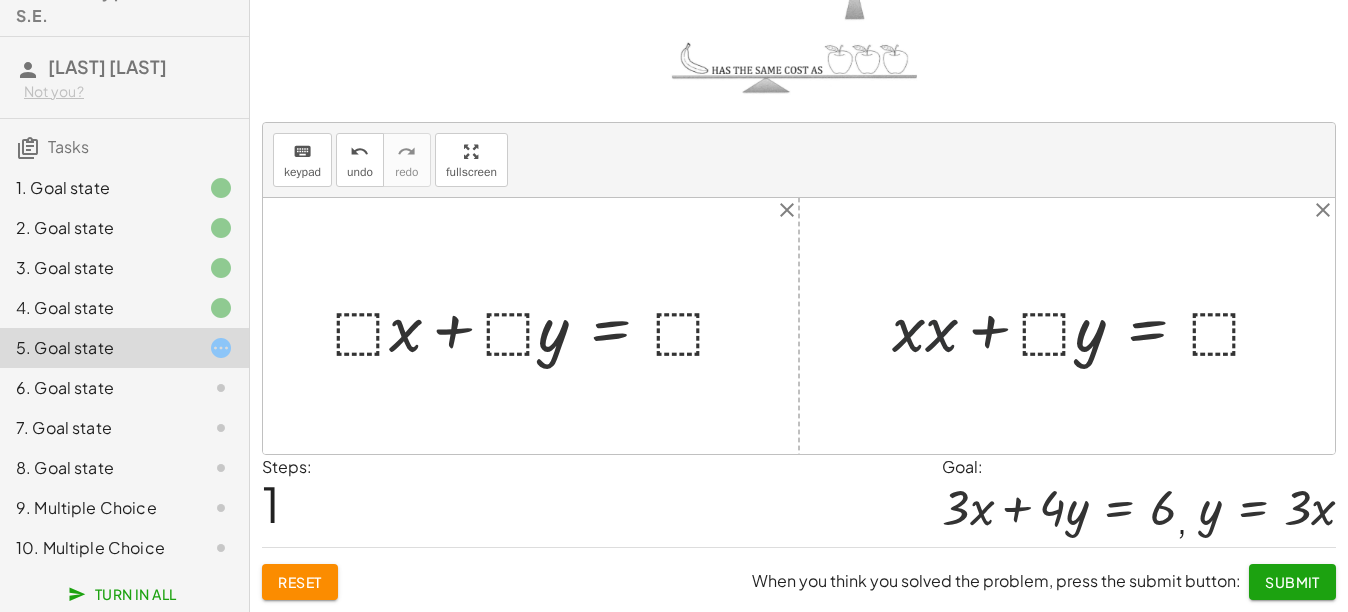click at bounding box center (1092, 325) 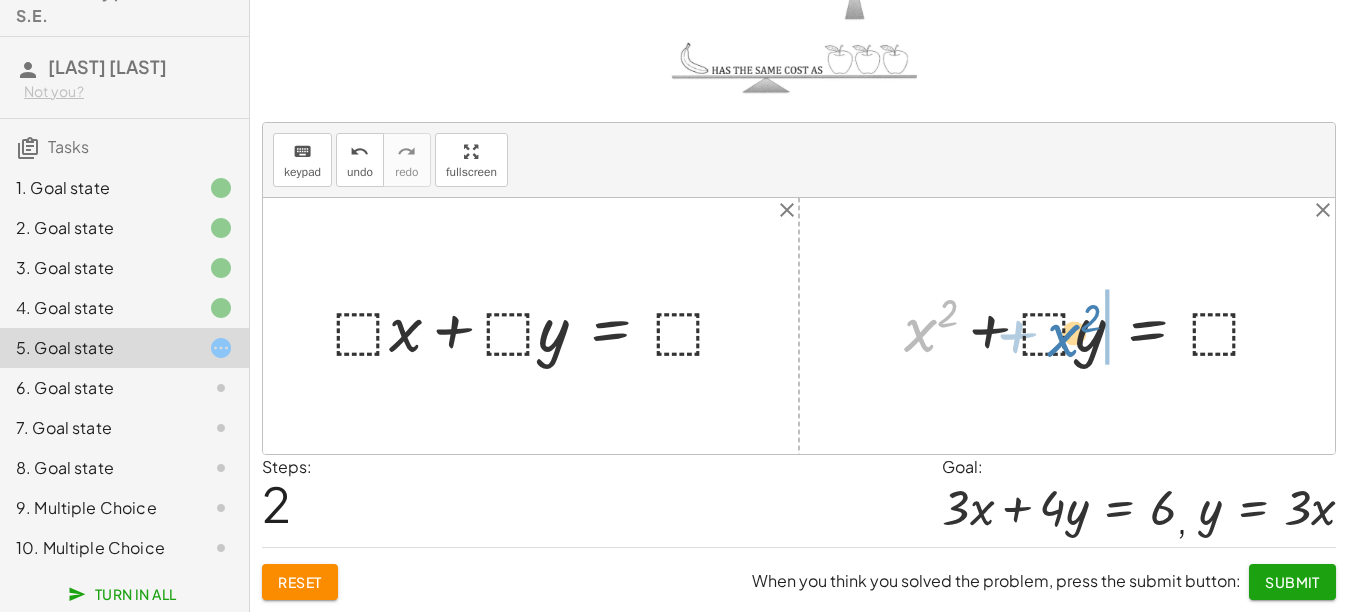 drag, startPoint x: 926, startPoint y: 337, endPoint x: 1079, endPoint y: 347, distance: 153.32645 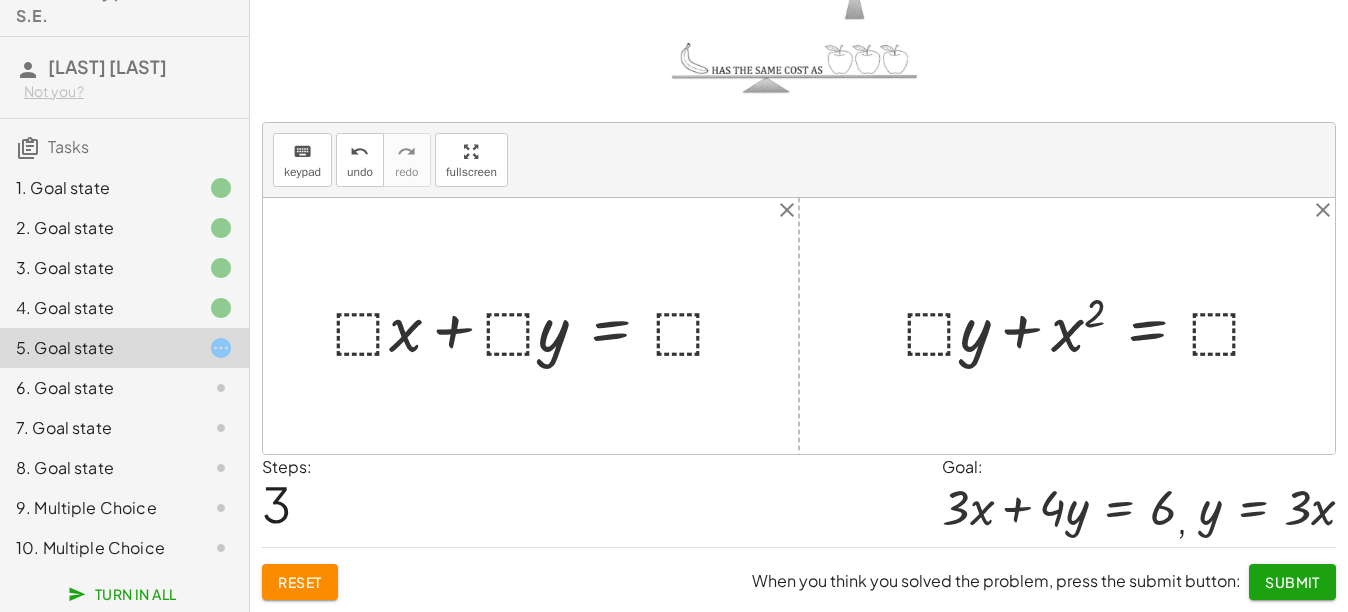 click at bounding box center (1092, 325) 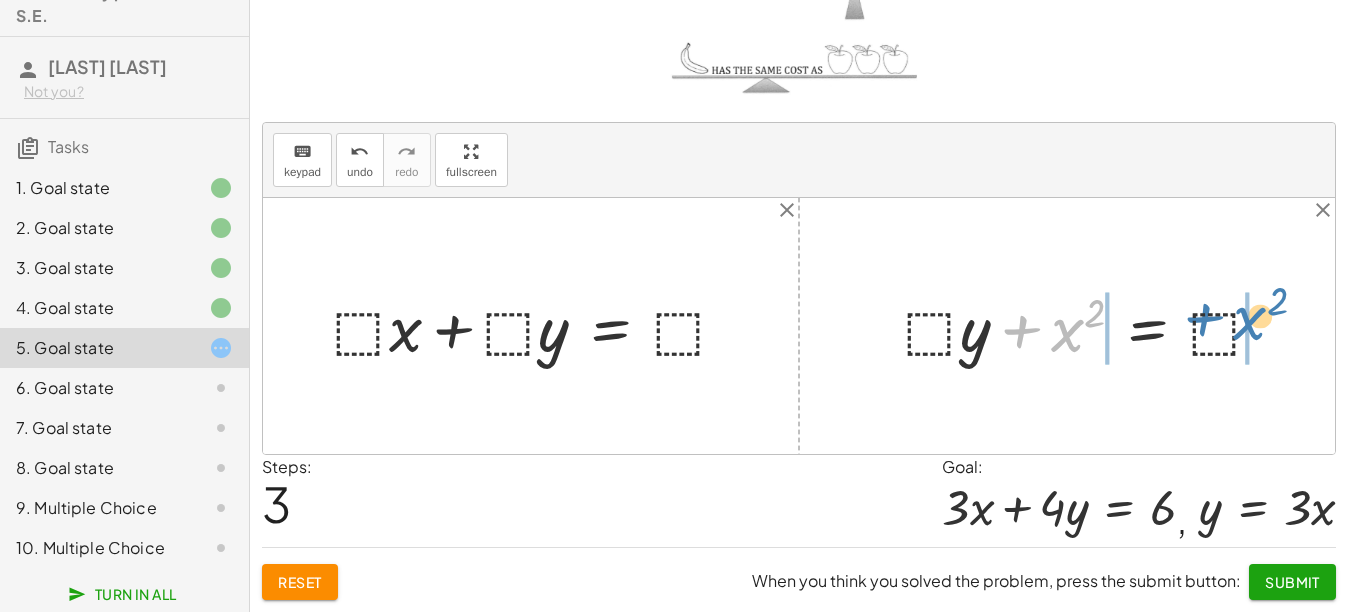 drag, startPoint x: 1050, startPoint y: 346, endPoint x: 1255, endPoint y: 334, distance: 205.35092 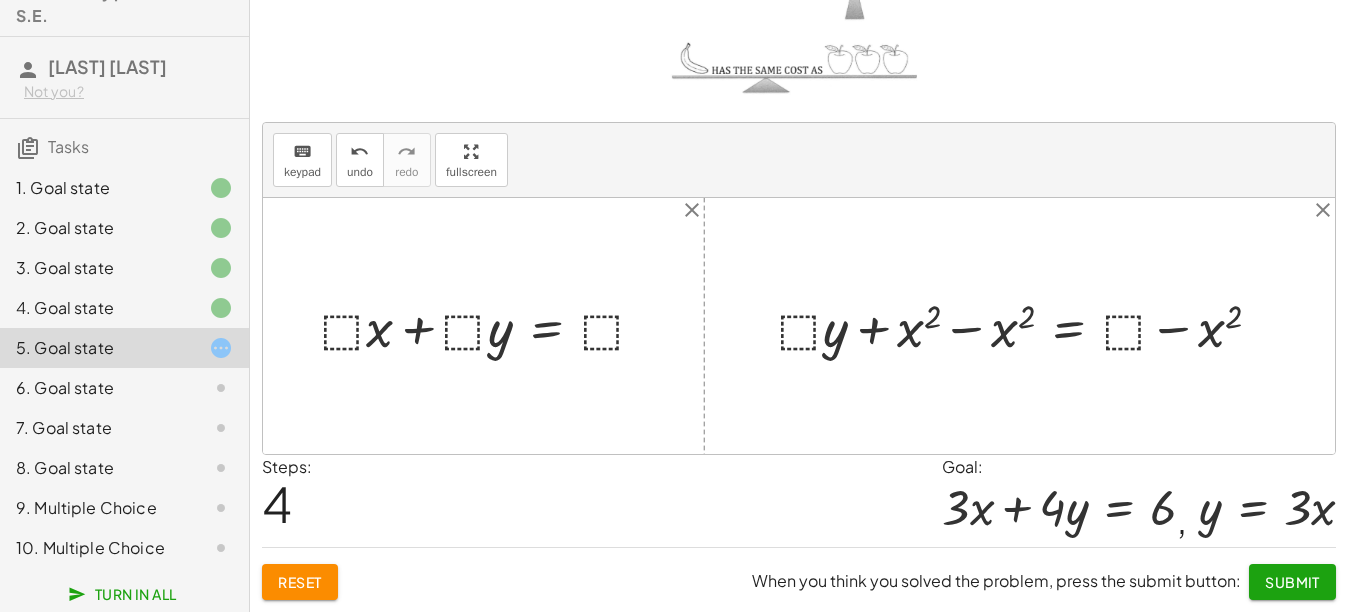 drag, startPoint x: 1275, startPoint y: 336, endPoint x: 589, endPoint y: 328, distance: 686.04663 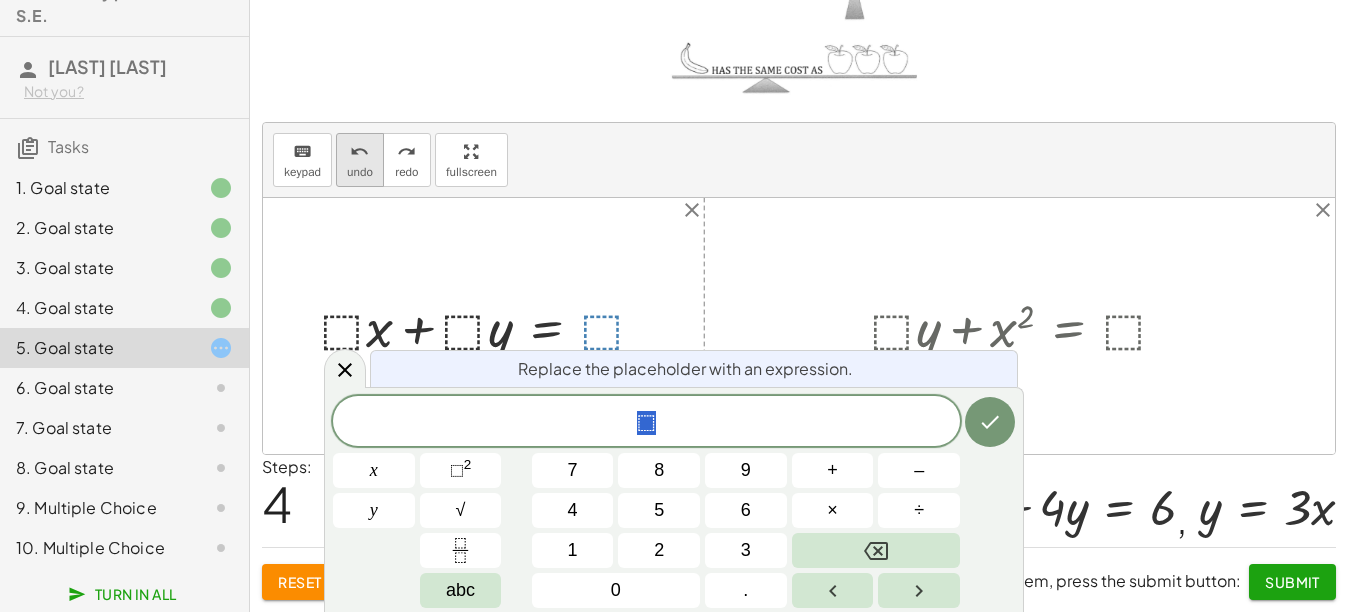 click on "undo undo" at bounding box center (360, 160) 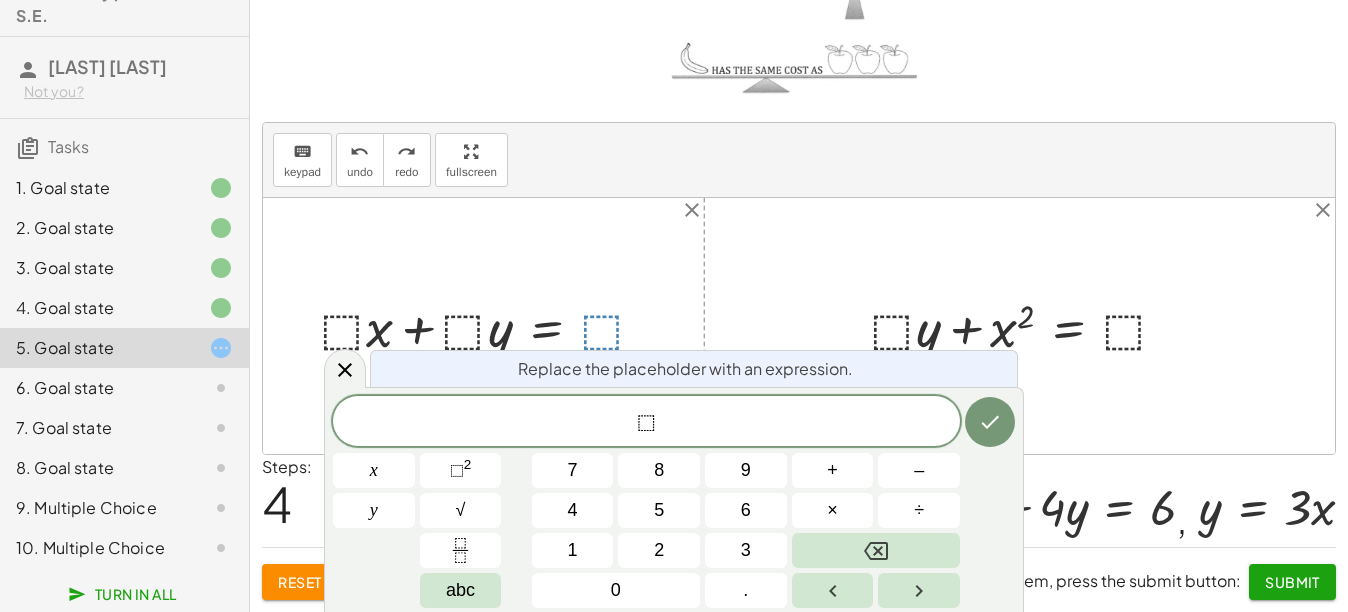 click on "Replace the placeholder with an expression. ⬚ x y 7 8 9 + – 4 5 6 × ÷ ⬚ 2 √ abc 1 2 3 0 ." at bounding box center [674, 499] 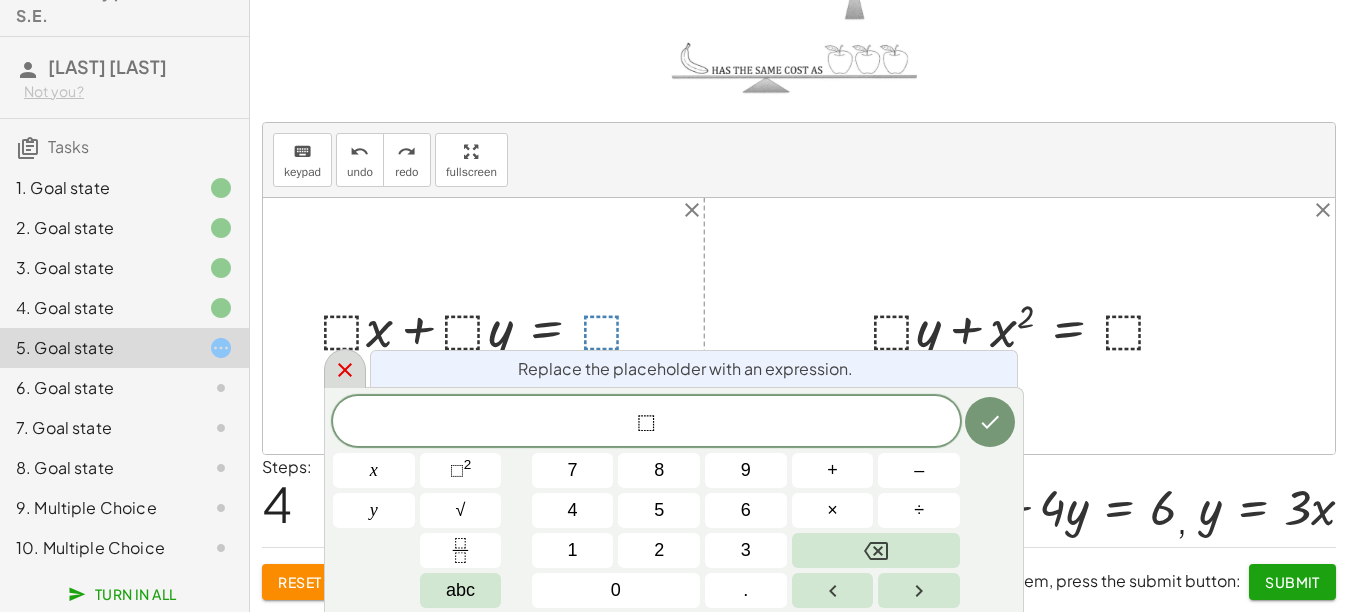 click at bounding box center (345, 368) 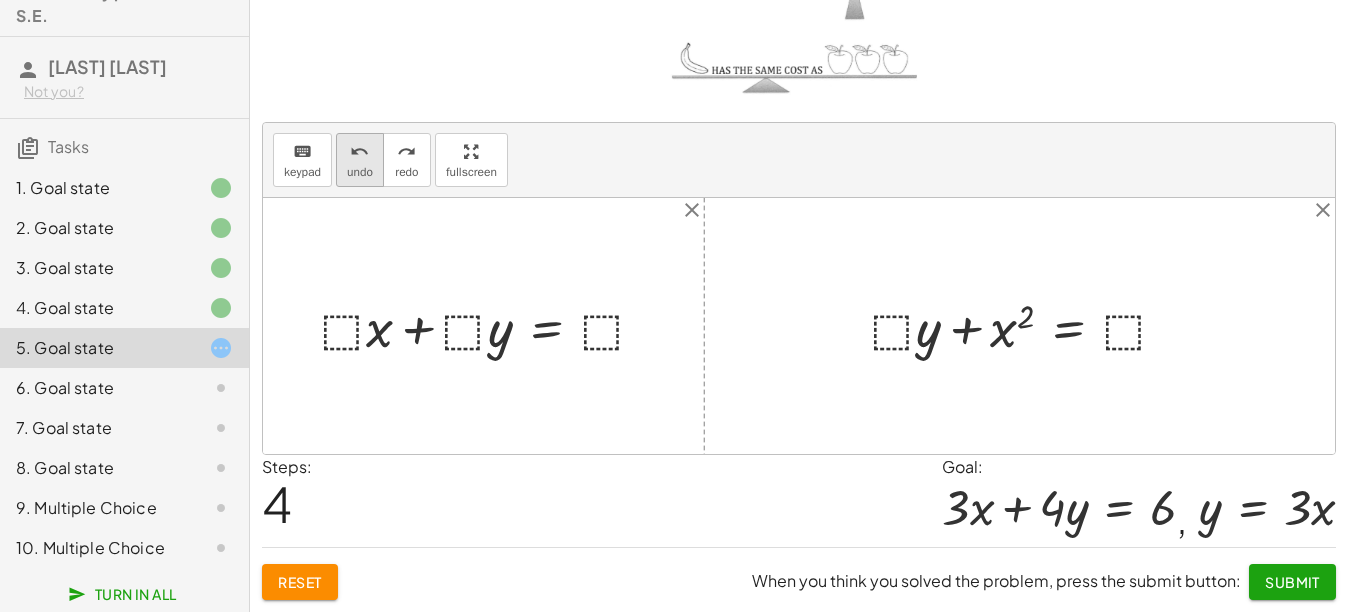 click on "undo" at bounding box center (360, 172) 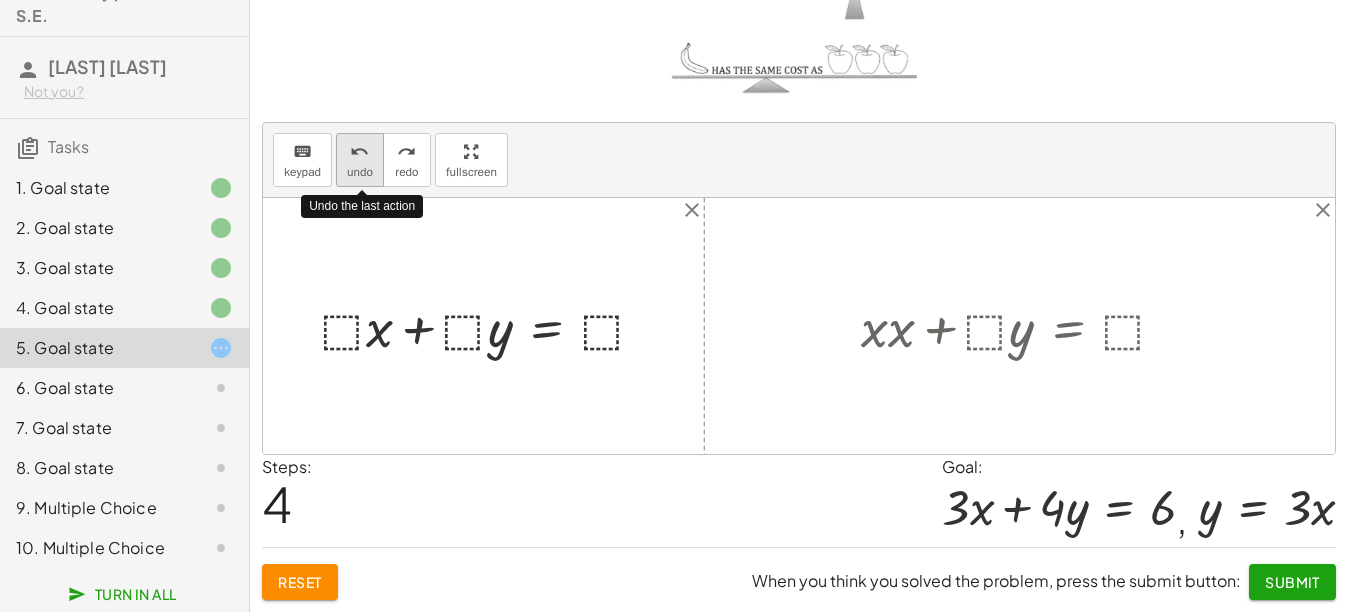 click on "undo" at bounding box center (360, 172) 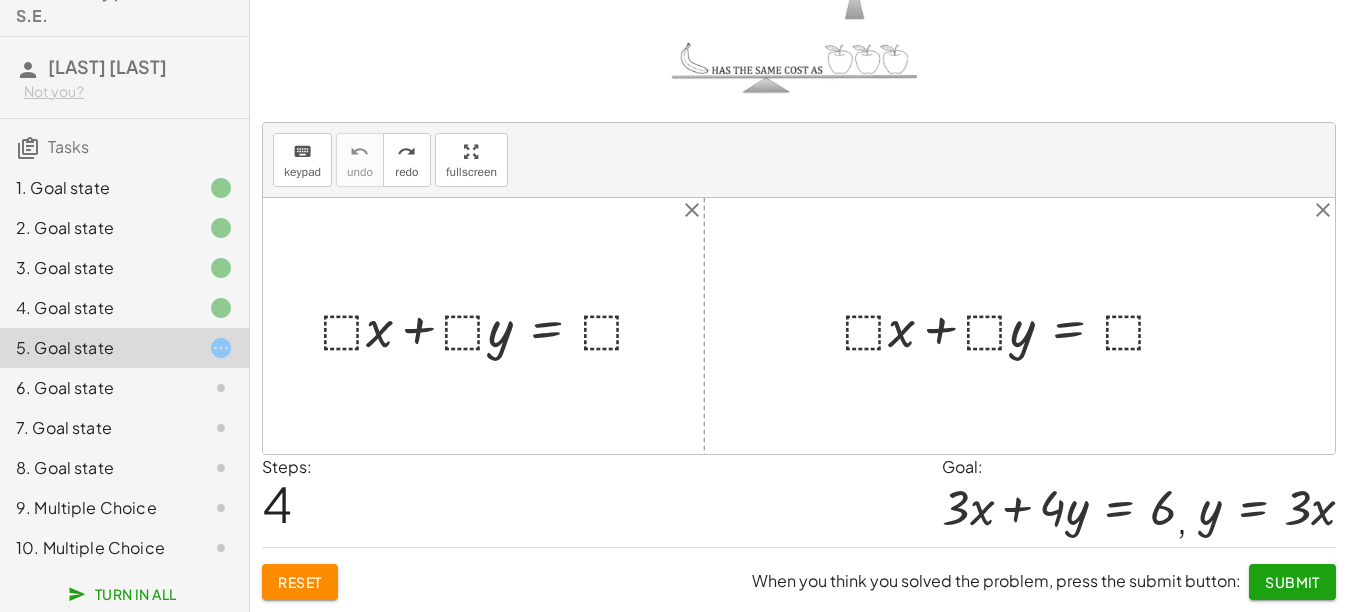 click at bounding box center [1013, 325] 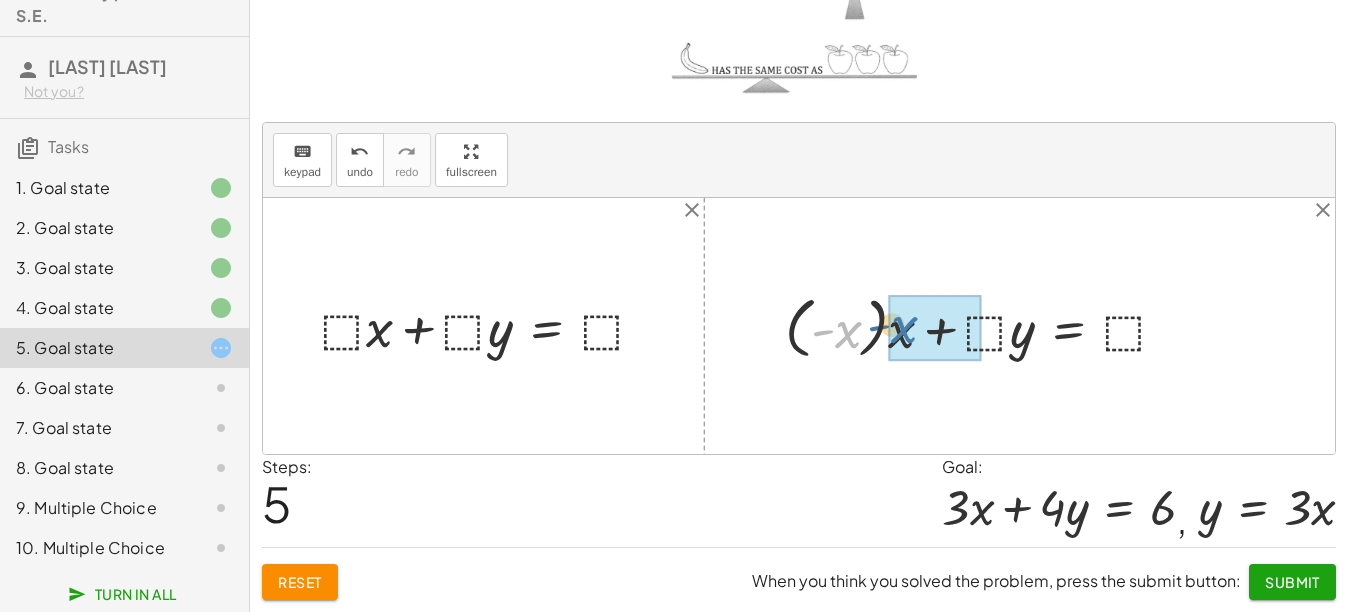 drag, startPoint x: 856, startPoint y: 336, endPoint x: 902, endPoint y: 329, distance: 46.52956 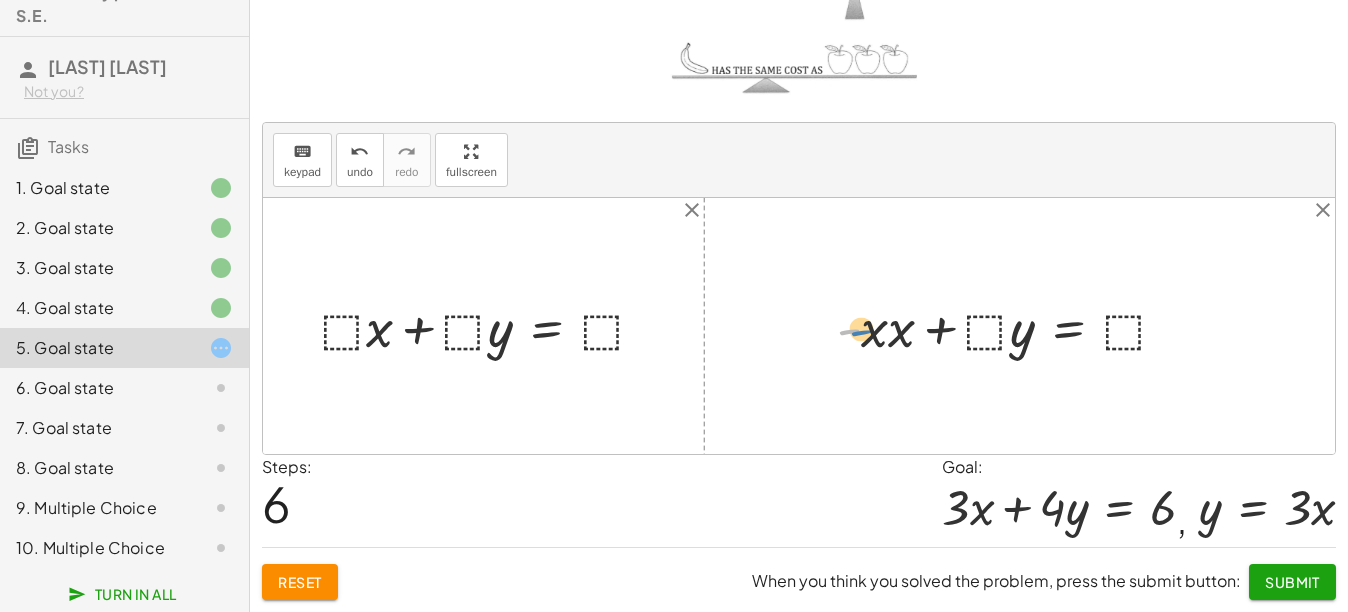 click at bounding box center (1010, 325) 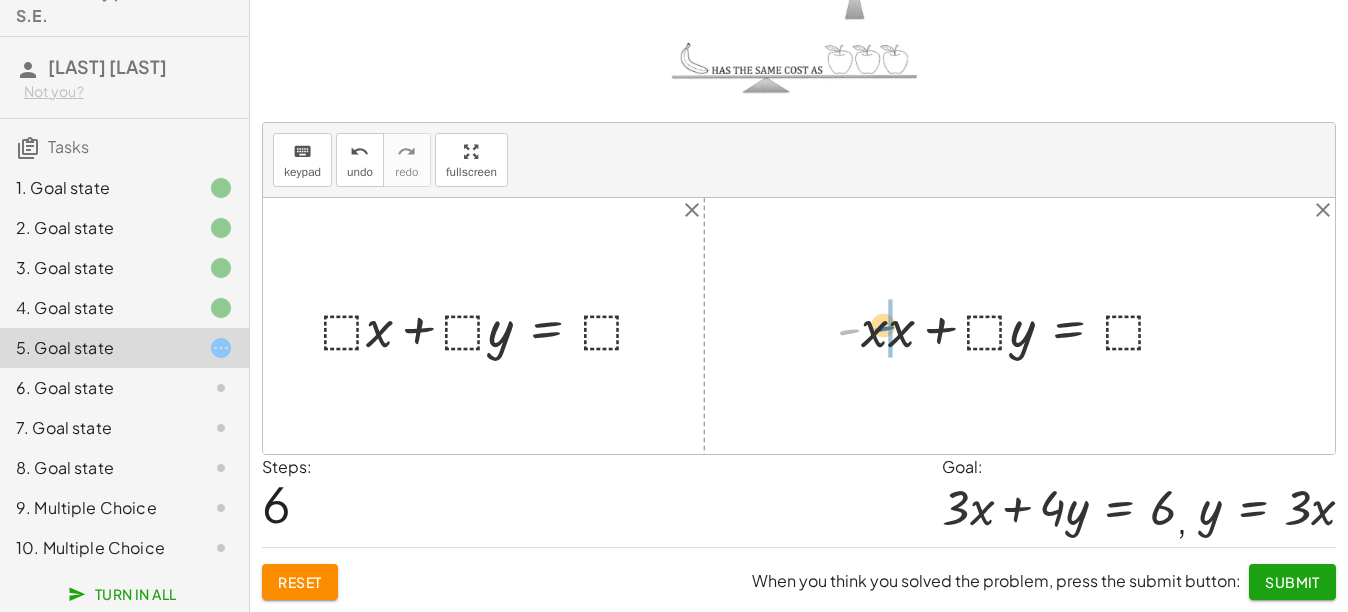 drag, startPoint x: 851, startPoint y: 335, endPoint x: 894, endPoint y: 332, distance: 43.104523 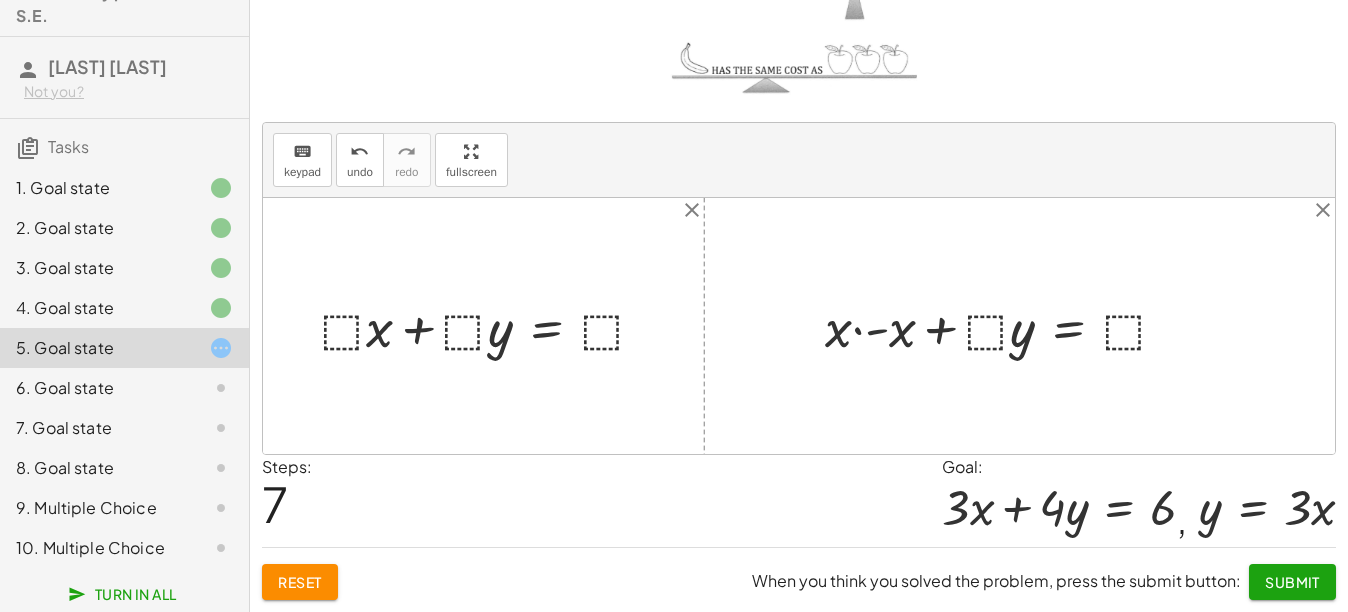 click at bounding box center (1004, 325) 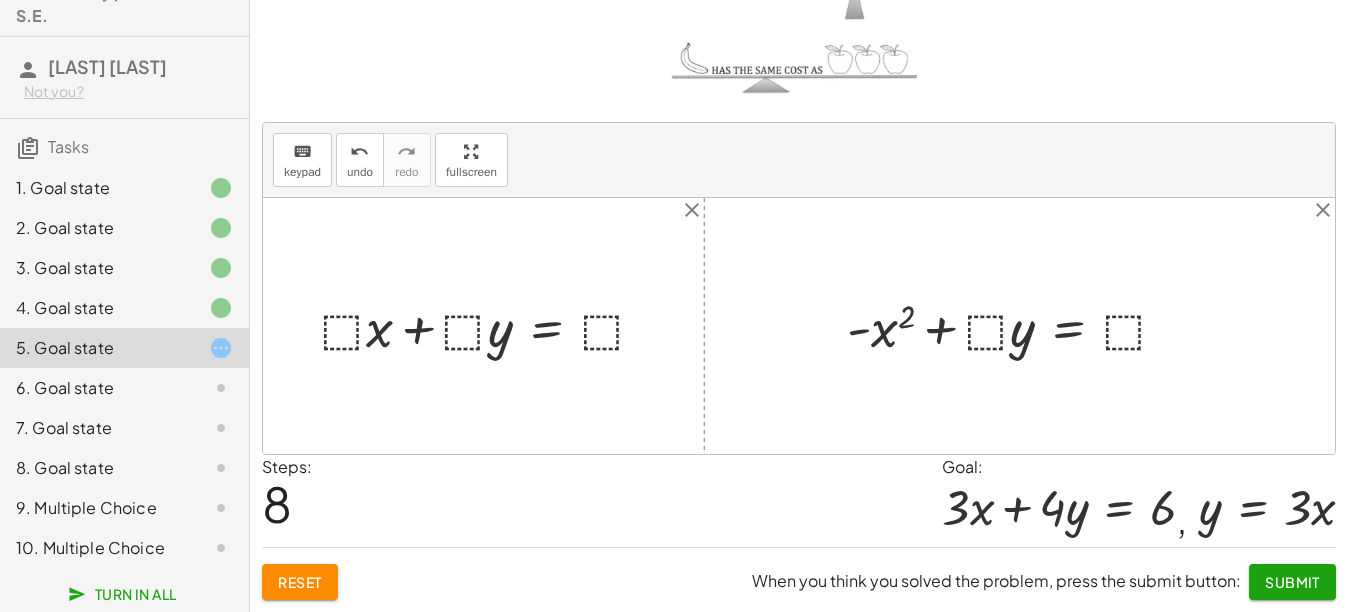 click at bounding box center [1015, 325] 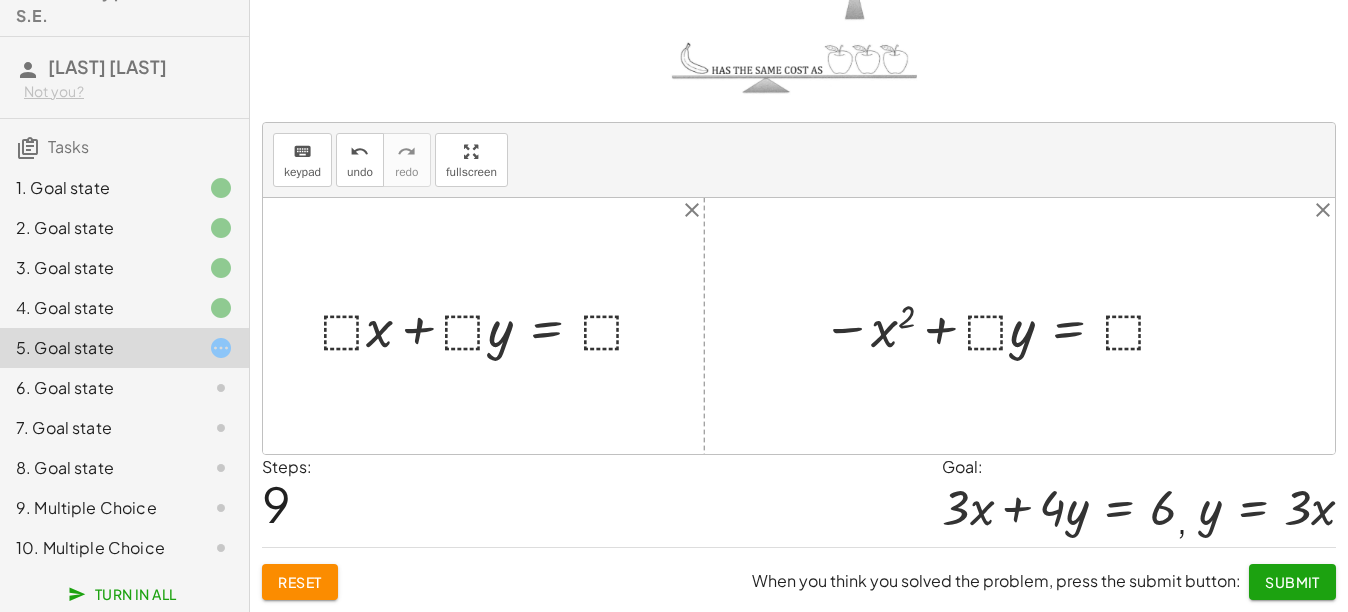 click at bounding box center [998, 325] 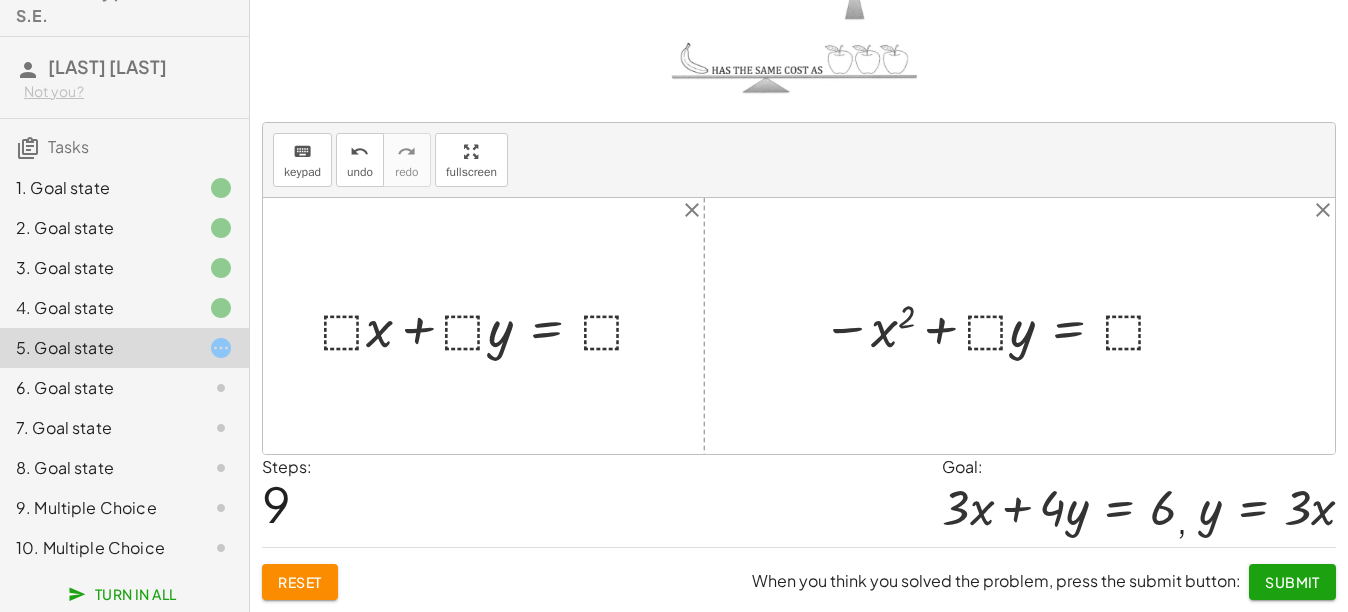 click at bounding box center [998, 325] 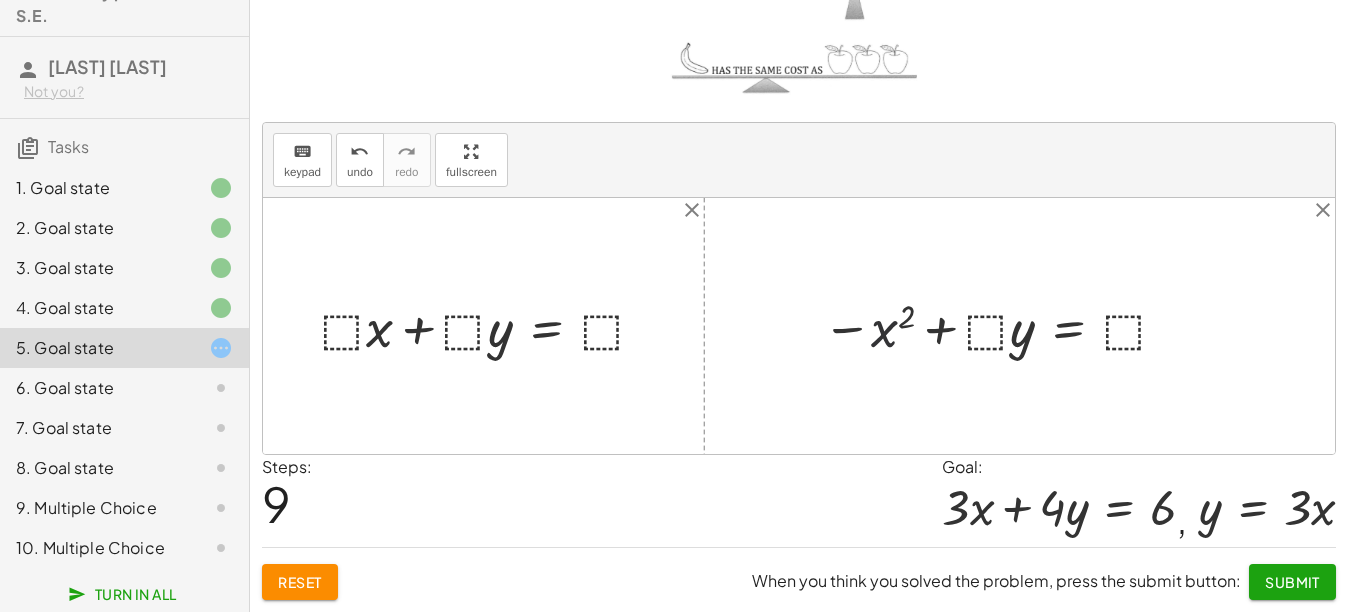 click at bounding box center [998, 325] 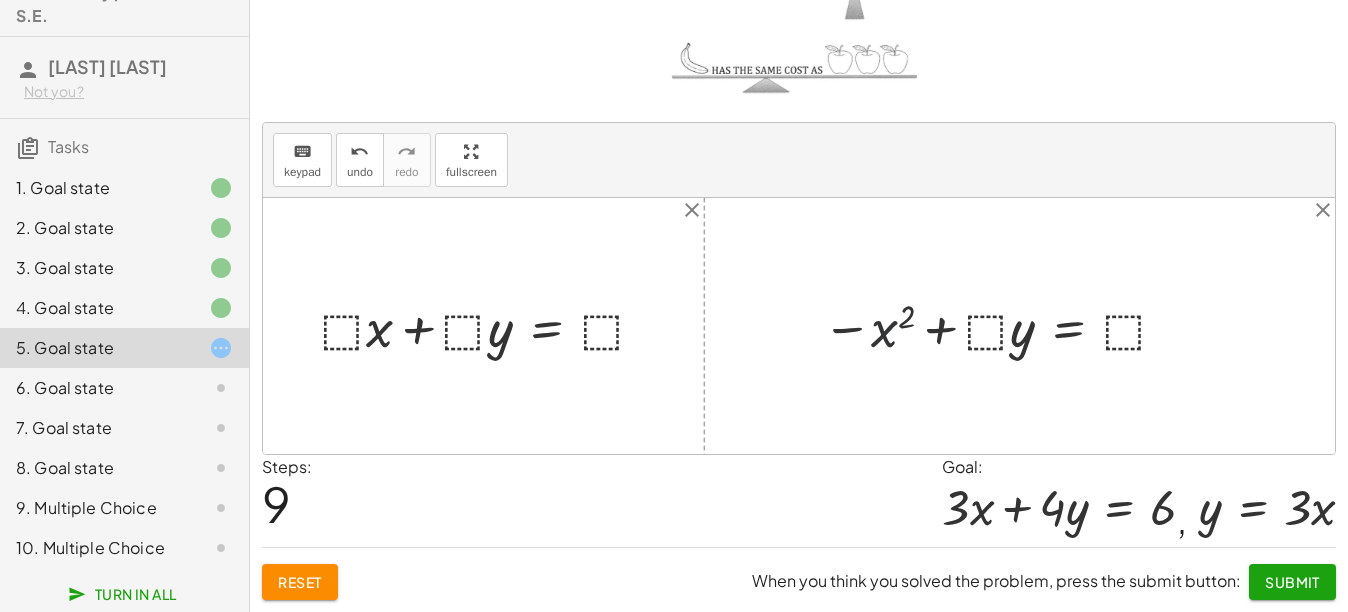 click at bounding box center [998, 325] 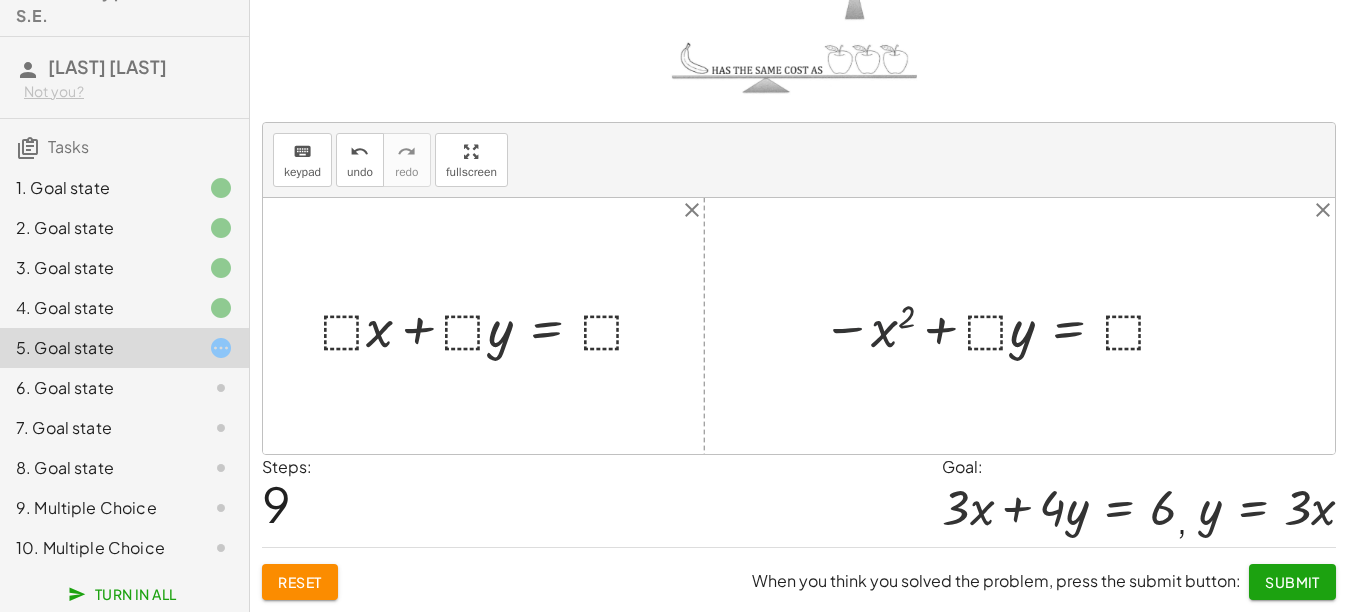 click at bounding box center [998, 325] 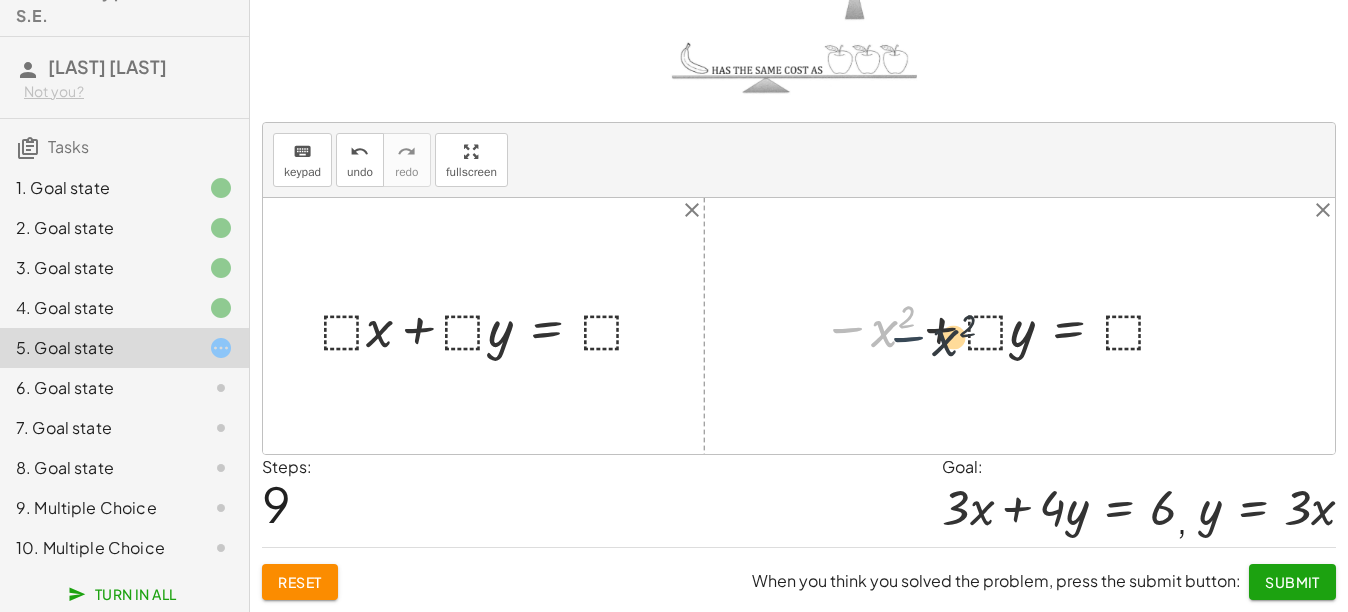 drag, startPoint x: 868, startPoint y: 335, endPoint x: 923, endPoint y: 342, distance: 55.443665 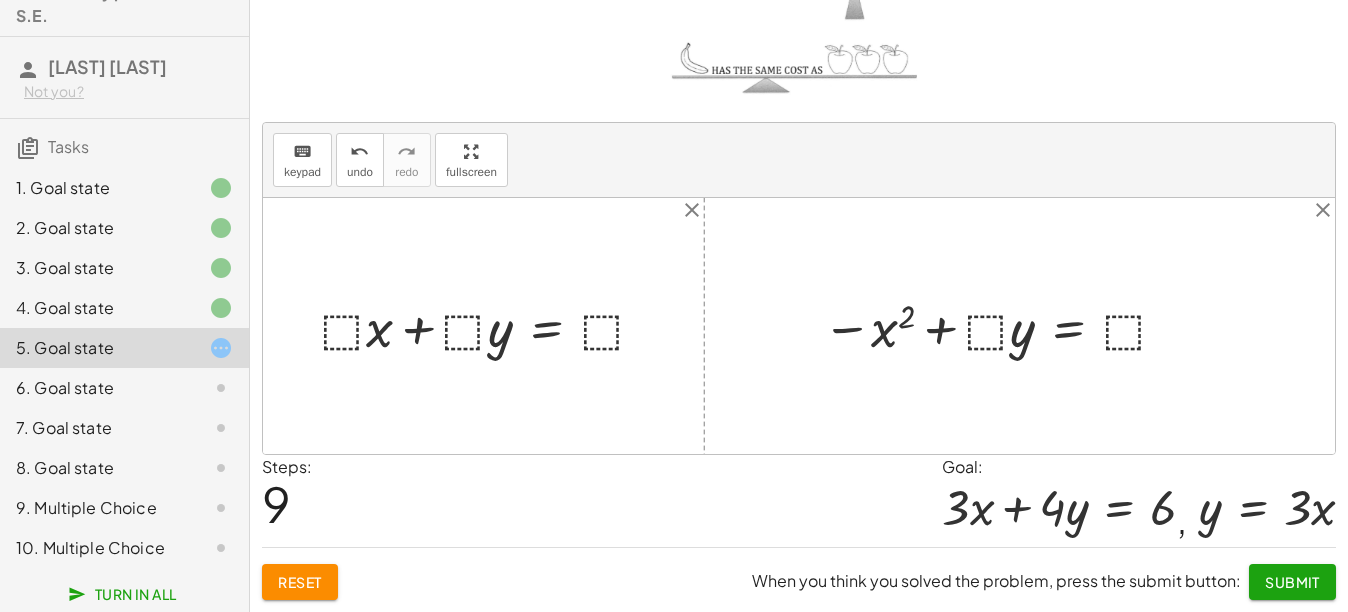 click at bounding box center (998, 325) 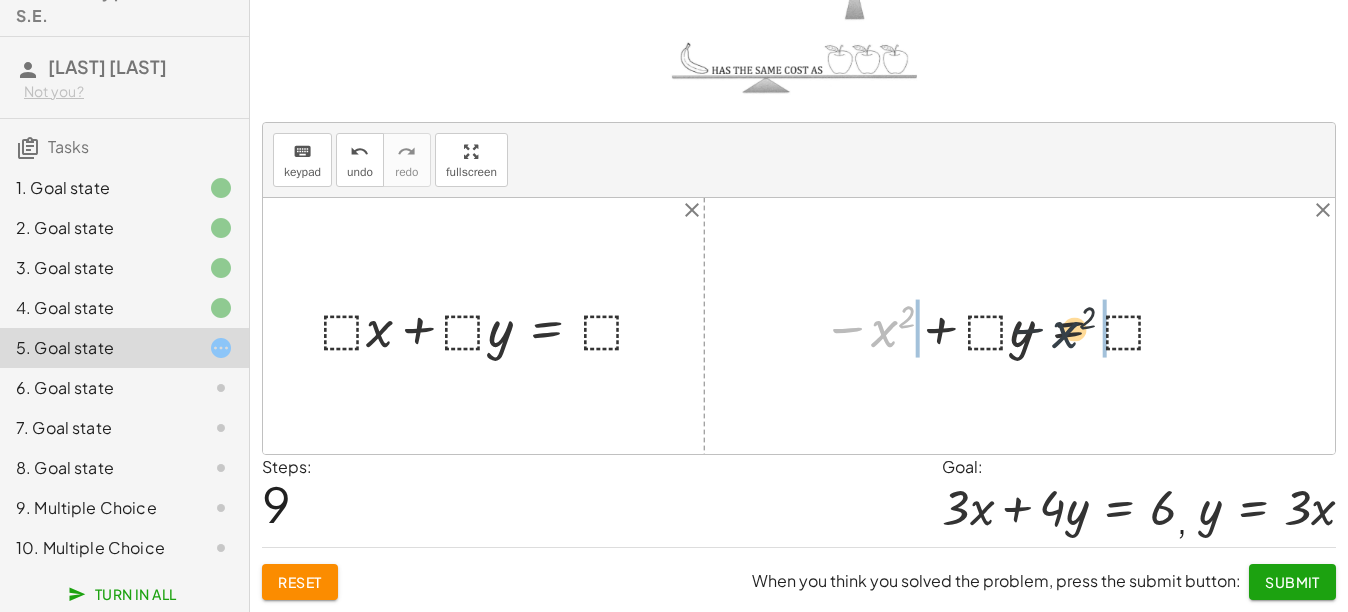 drag, startPoint x: 874, startPoint y: 340, endPoint x: 1135, endPoint y: 344, distance: 261.03064 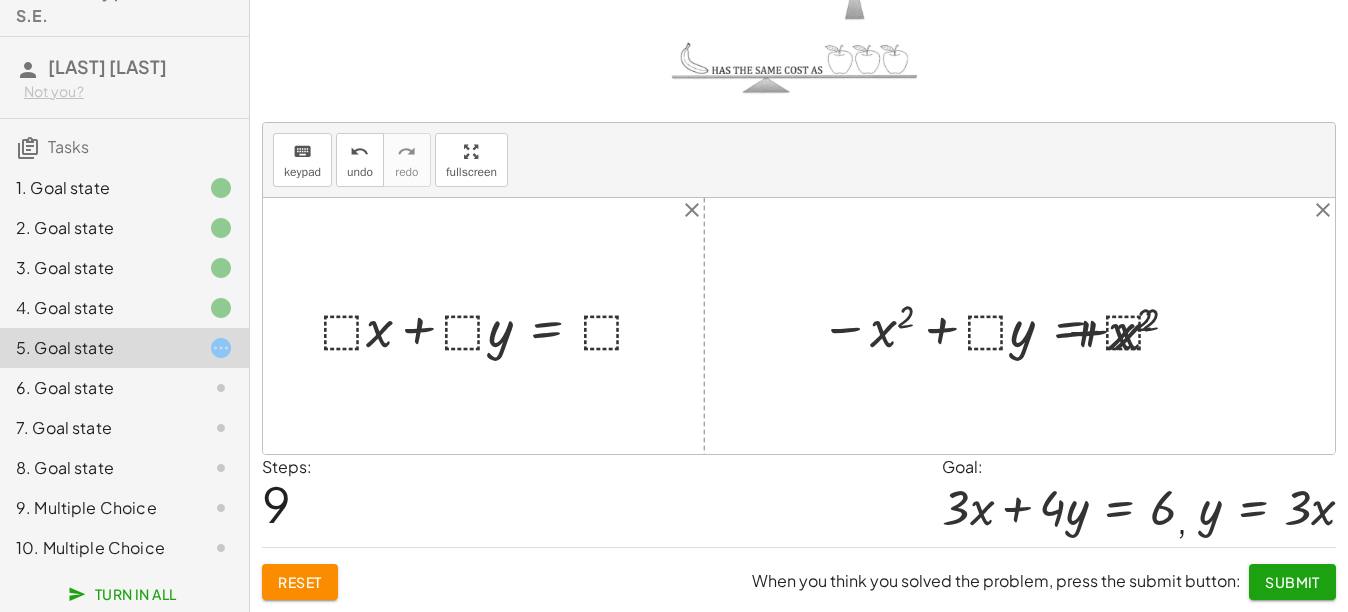 click at bounding box center [998, 325] 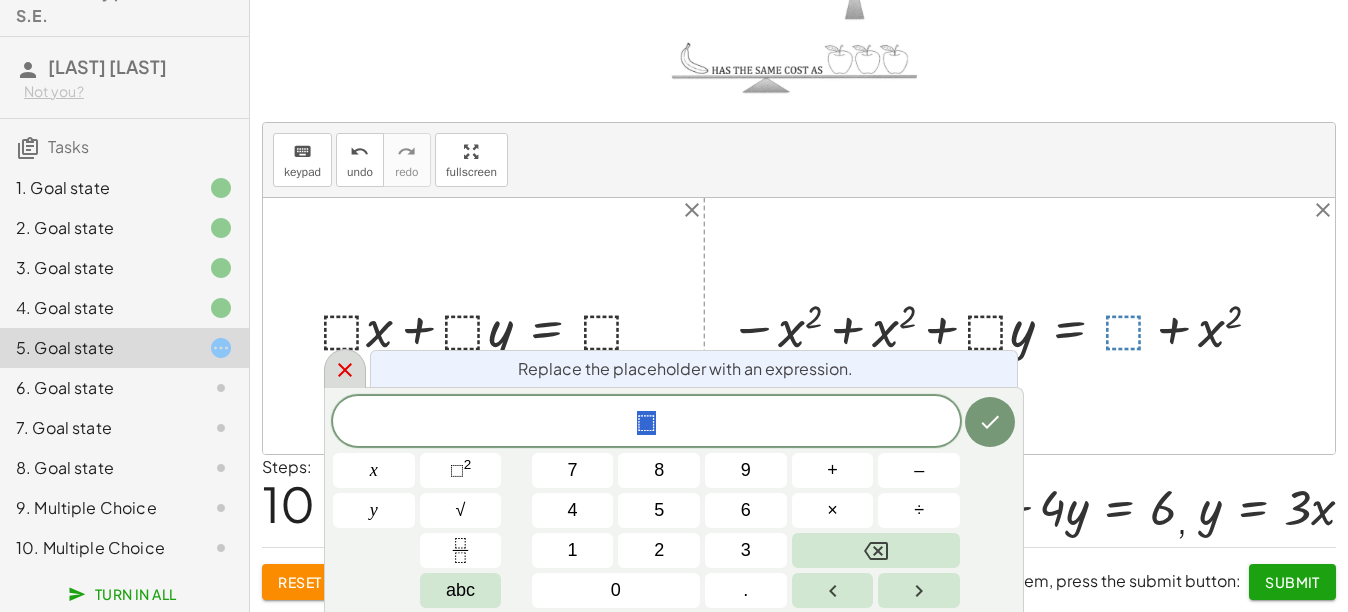 click at bounding box center (345, 368) 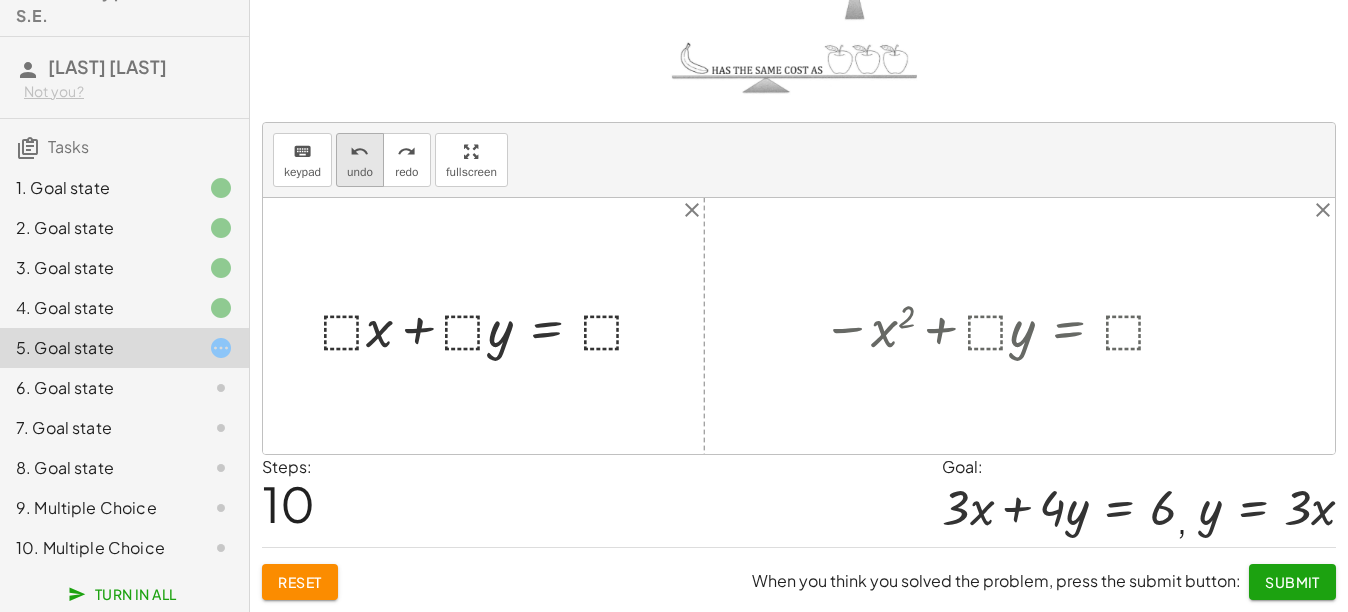 click on "undo" at bounding box center (359, 152) 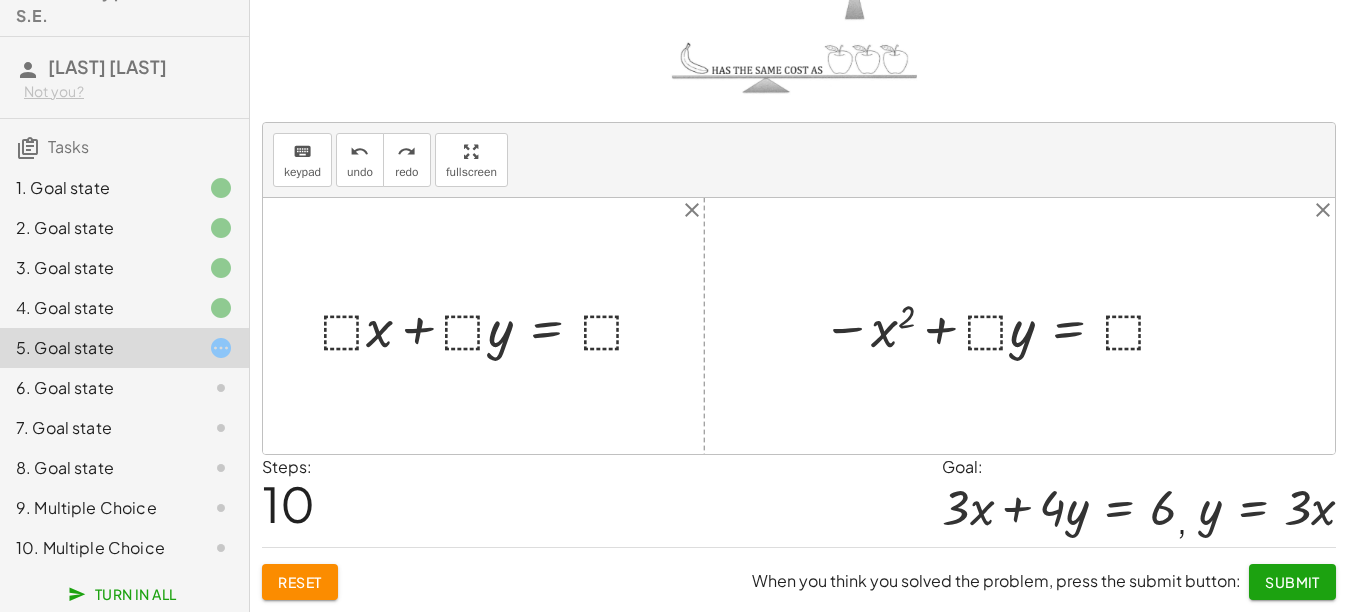 click at bounding box center [998, 325] 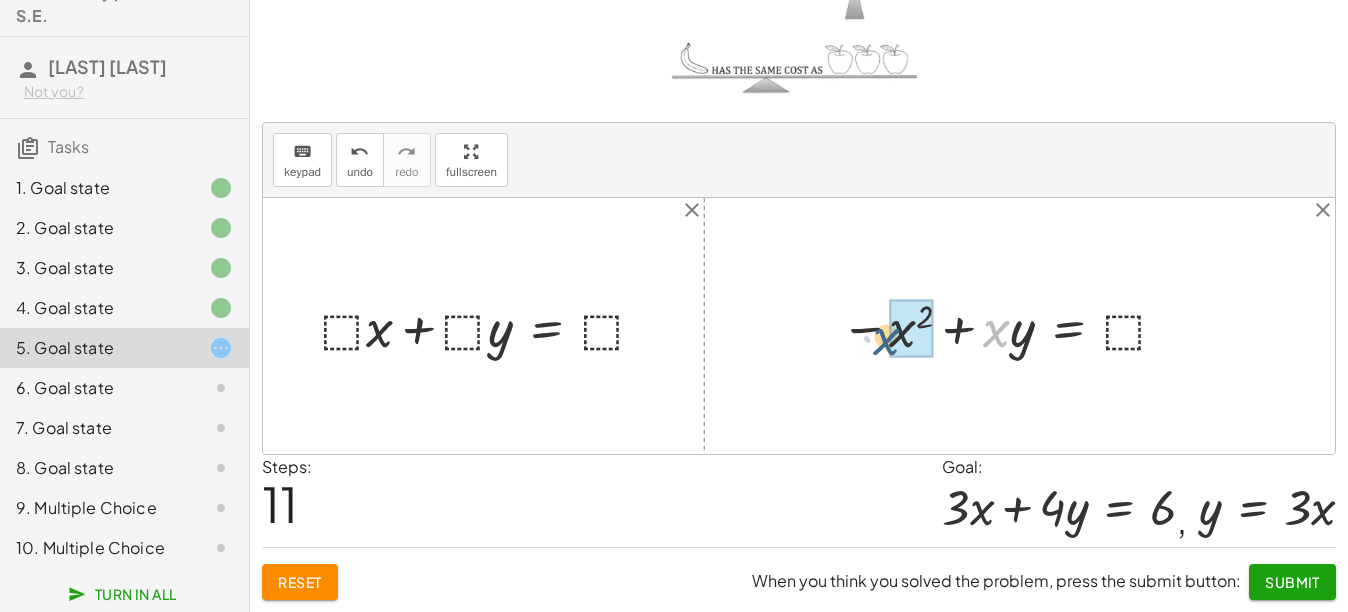 drag, startPoint x: 995, startPoint y: 324, endPoint x: 886, endPoint y: 331, distance: 109.22454 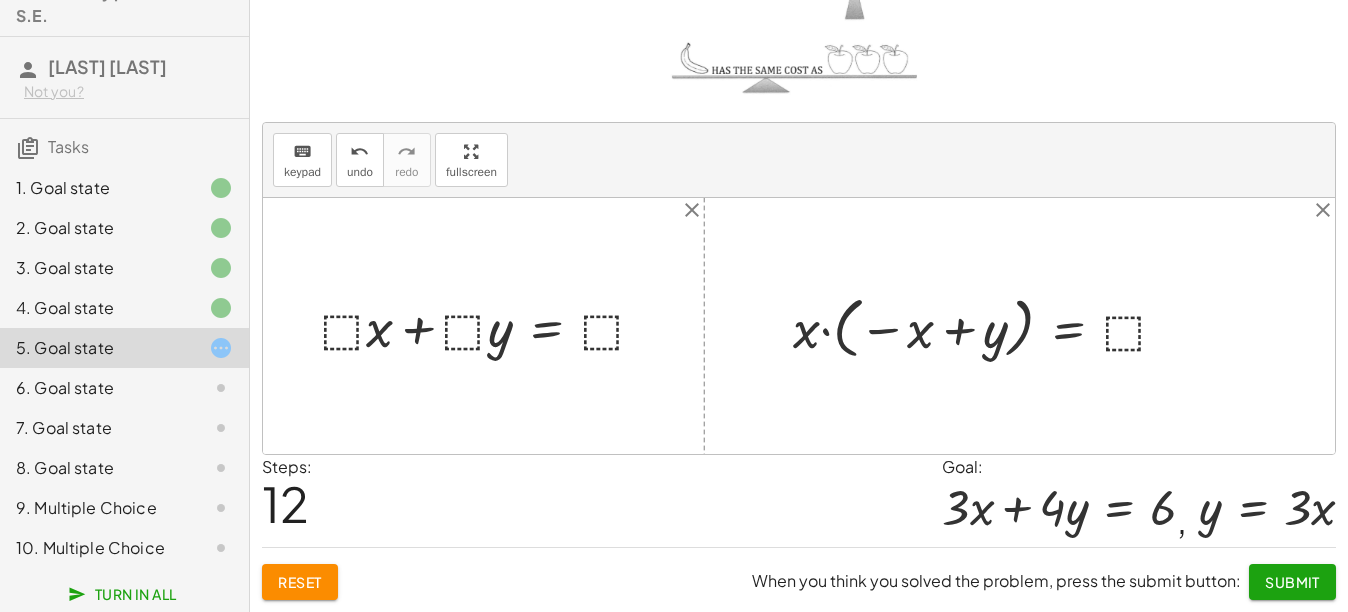 click at bounding box center (988, 326) 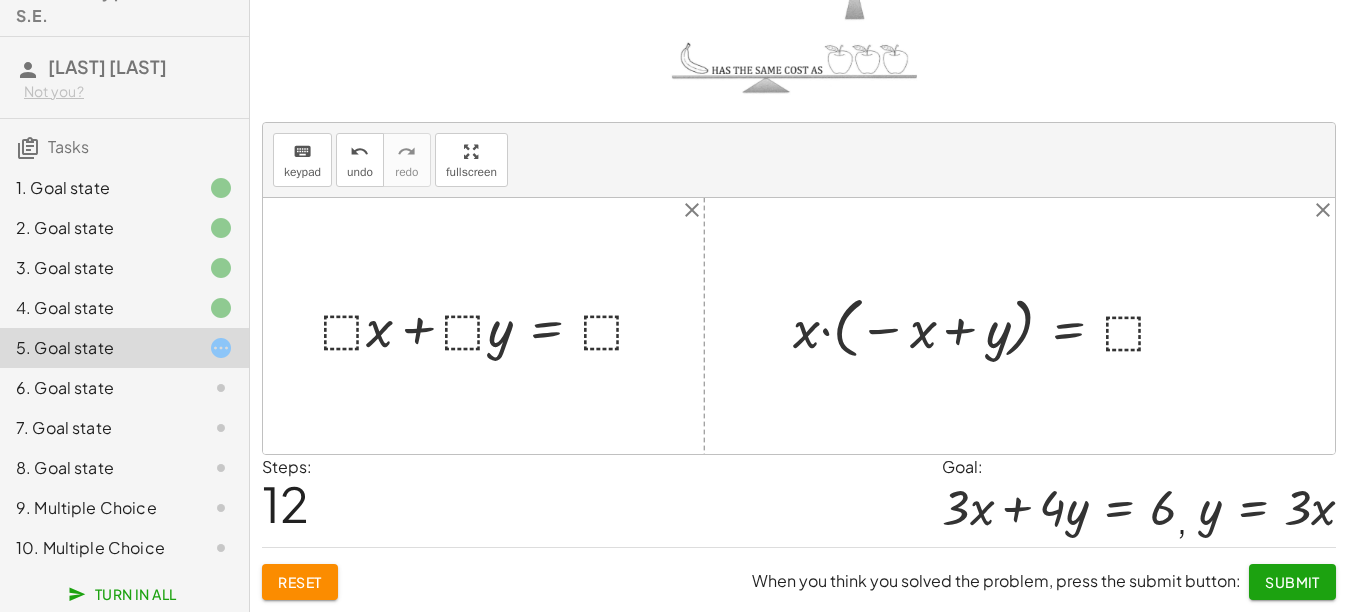 click at bounding box center (988, 326) 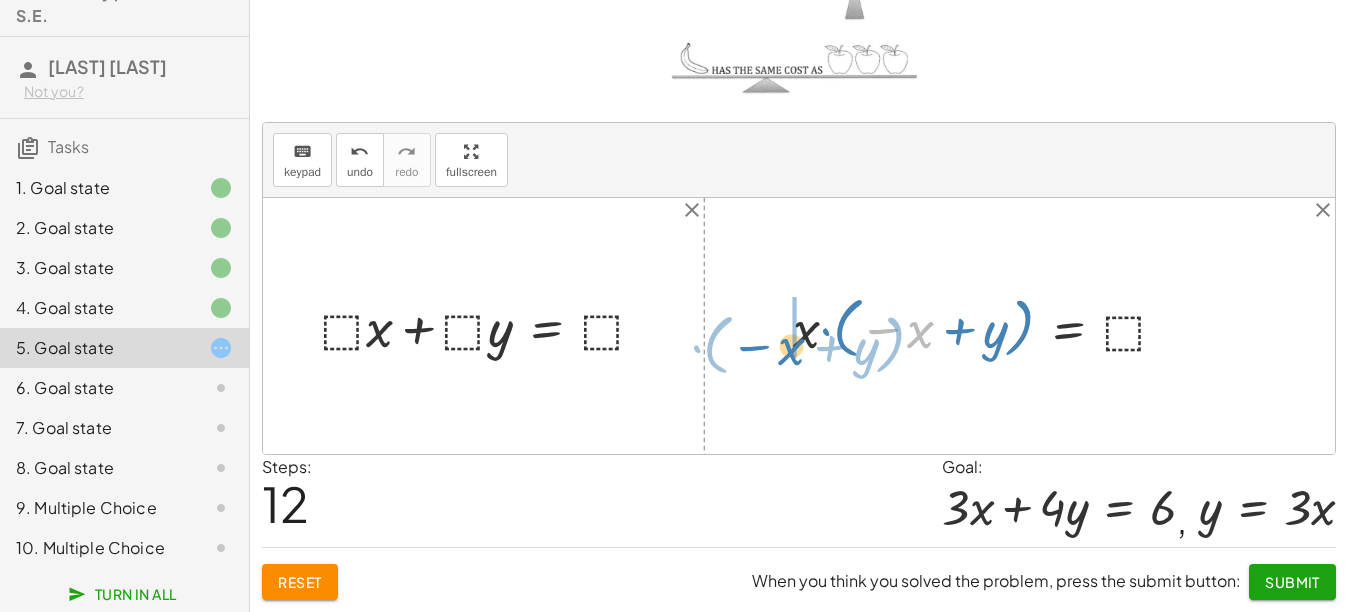 drag, startPoint x: 919, startPoint y: 337, endPoint x: 790, endPoint y: 354, distance: 130.11533 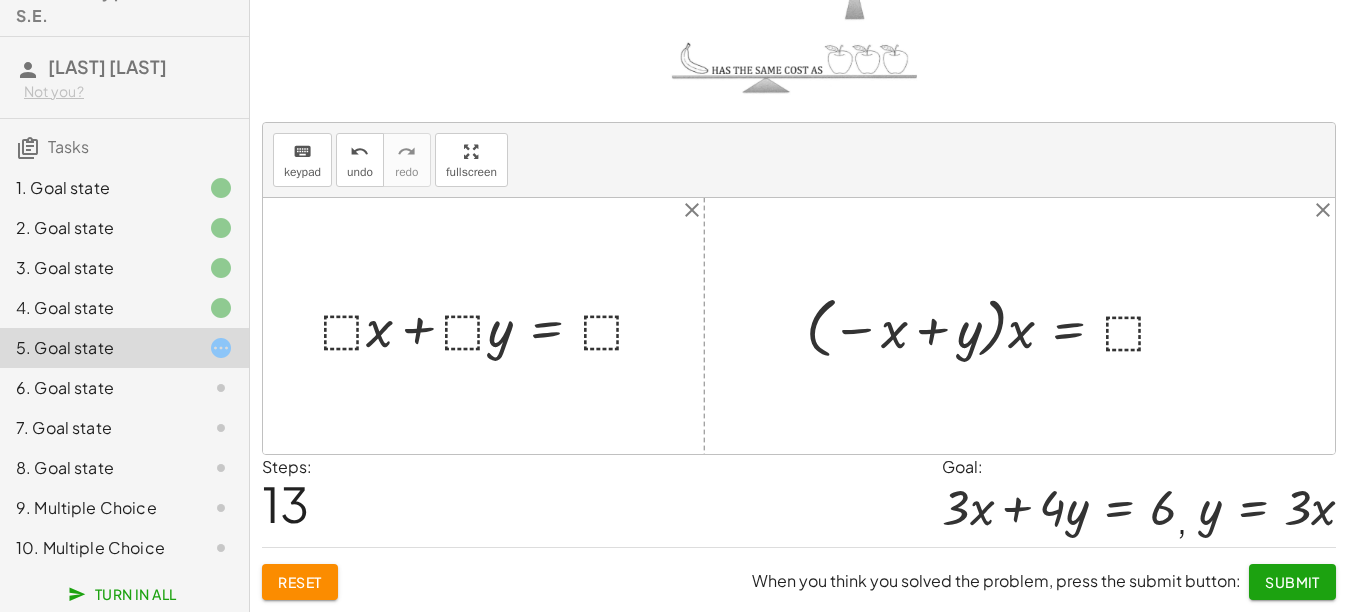 drag, startPoint x: 896, startPoint y: 337, endPoint x: 1008, endPoint y: 336, distance: 112.00446 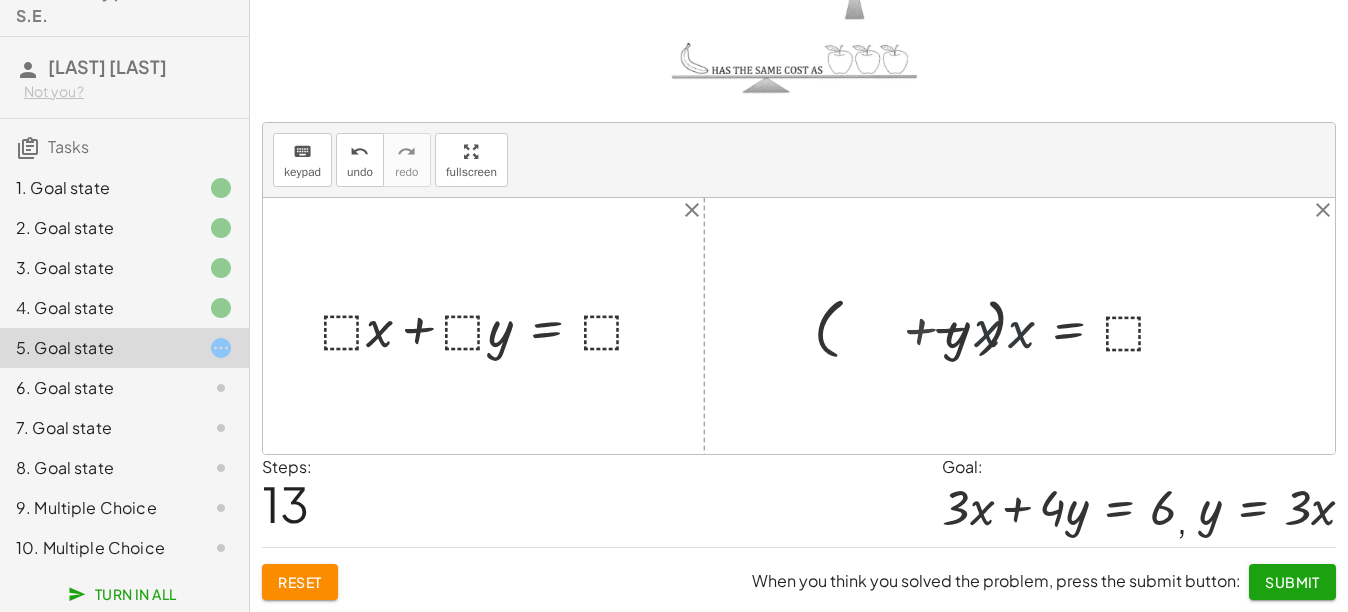 click at bounding box center [1019, 326] 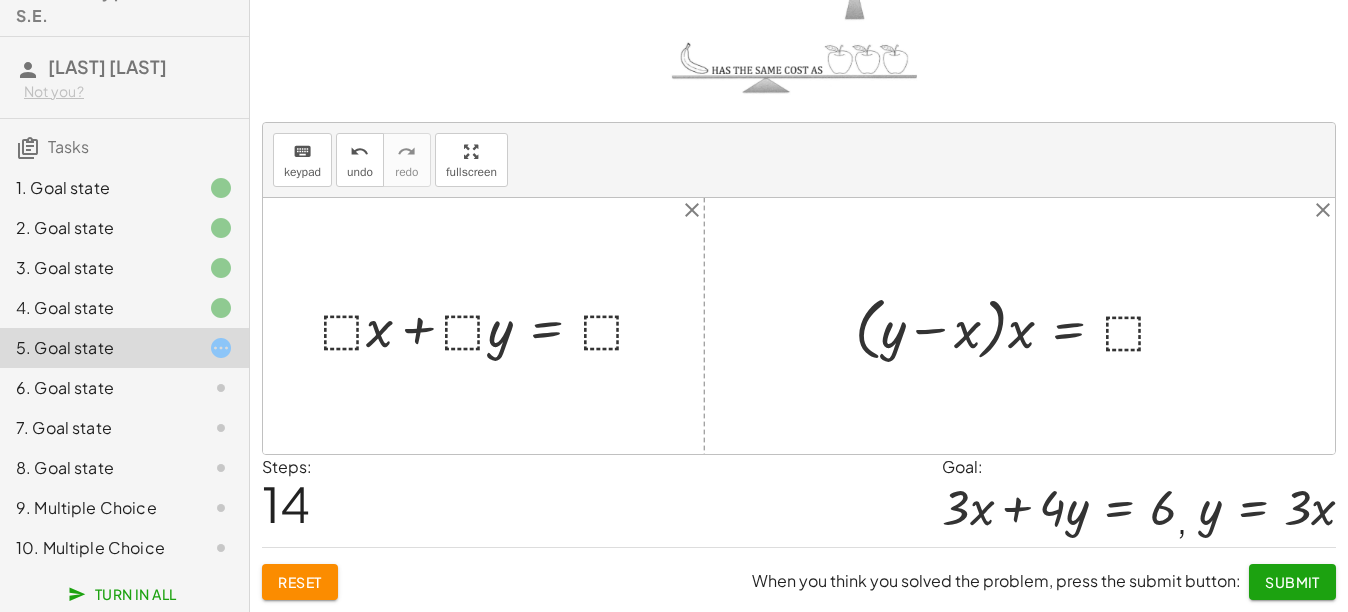click at bounding box center (1019, 326) 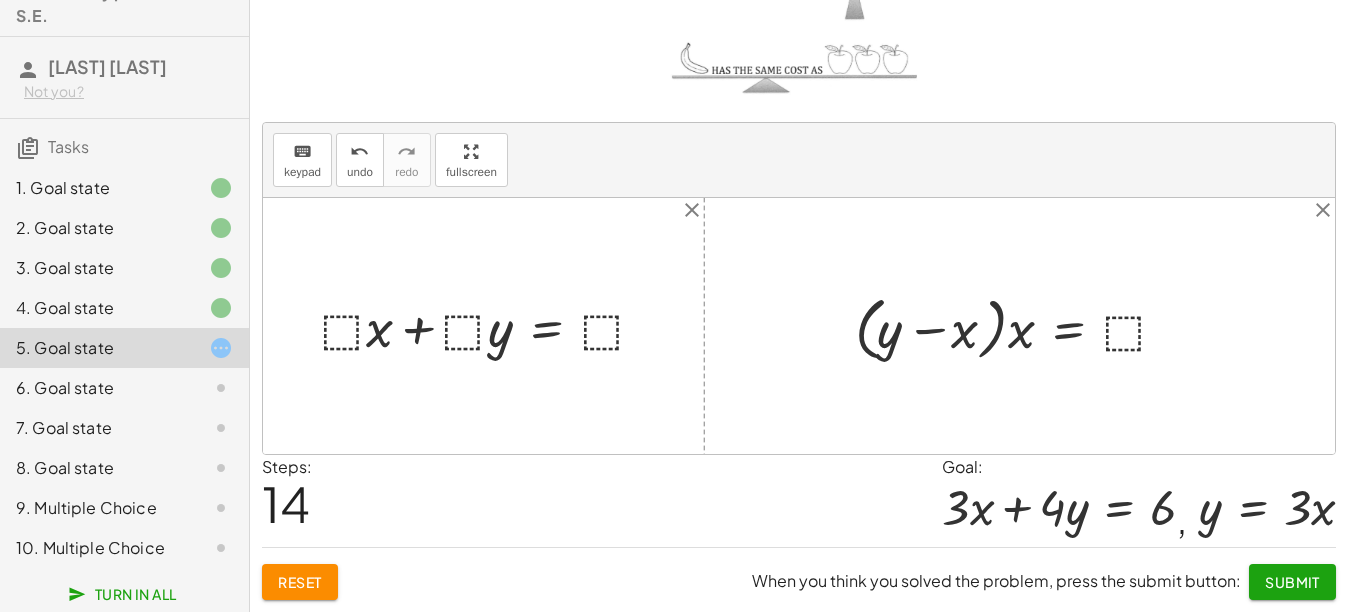 click at bounding box center (1019, 326) 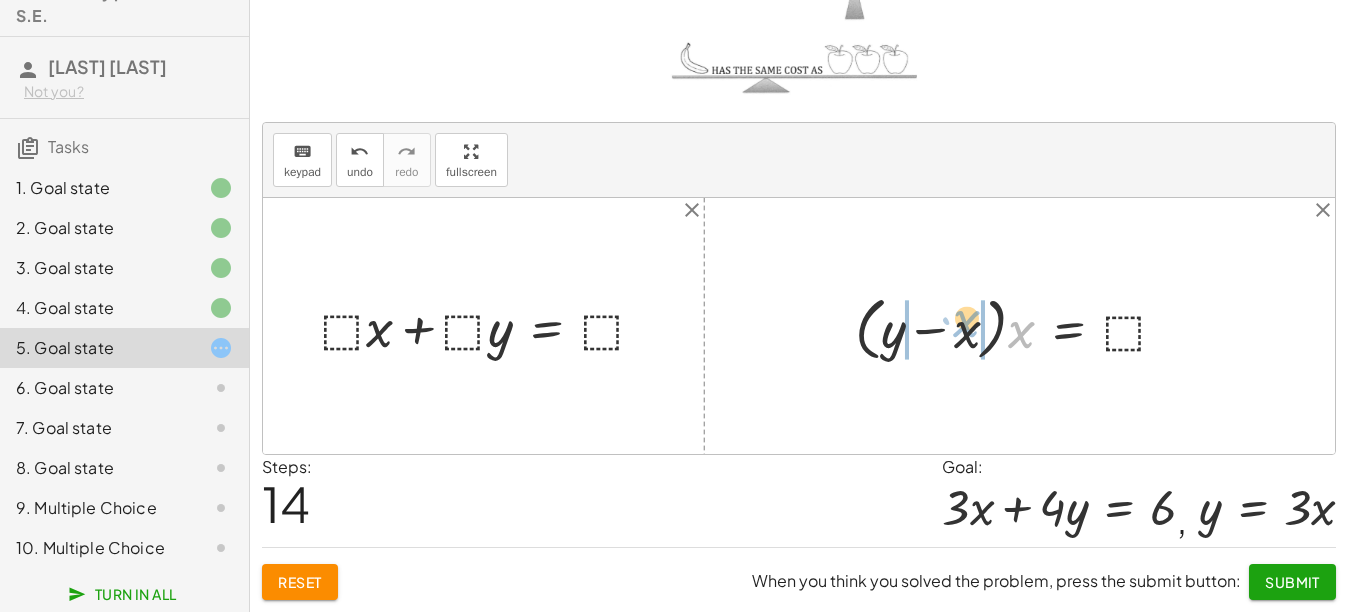 drag, startPoint x: 1021, startPoint y: 340, endPoint x: 963, endPoint y: 331, distance: 58.694122 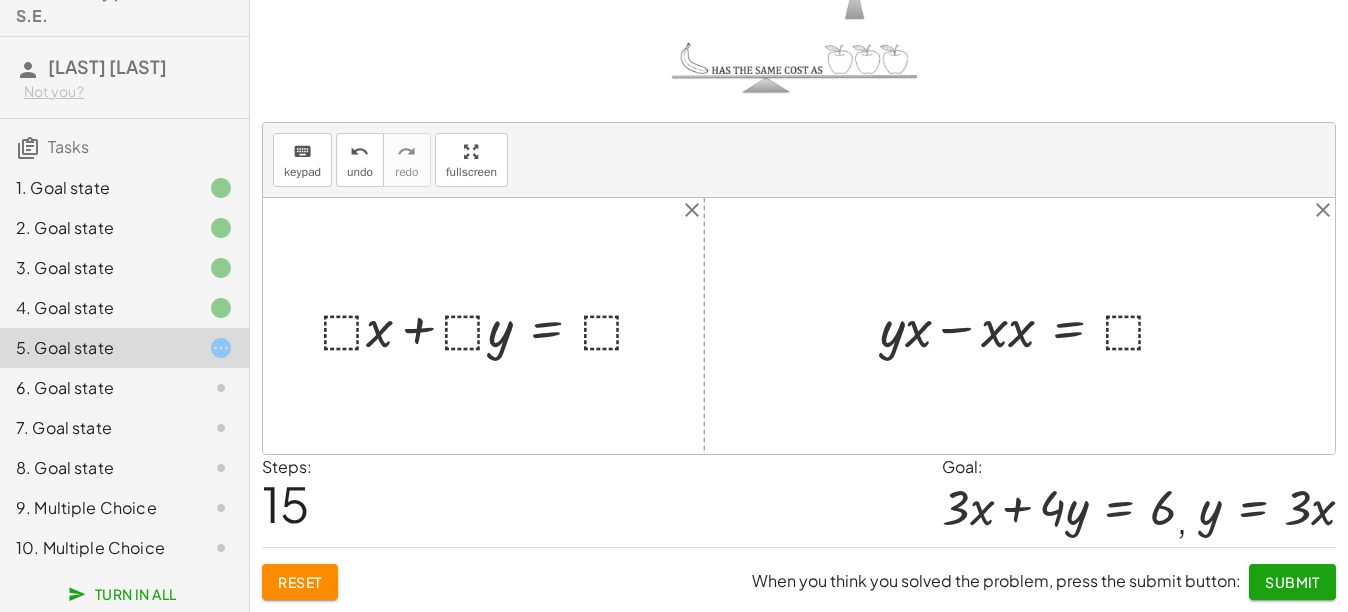click at bounding box center [1031, 325] 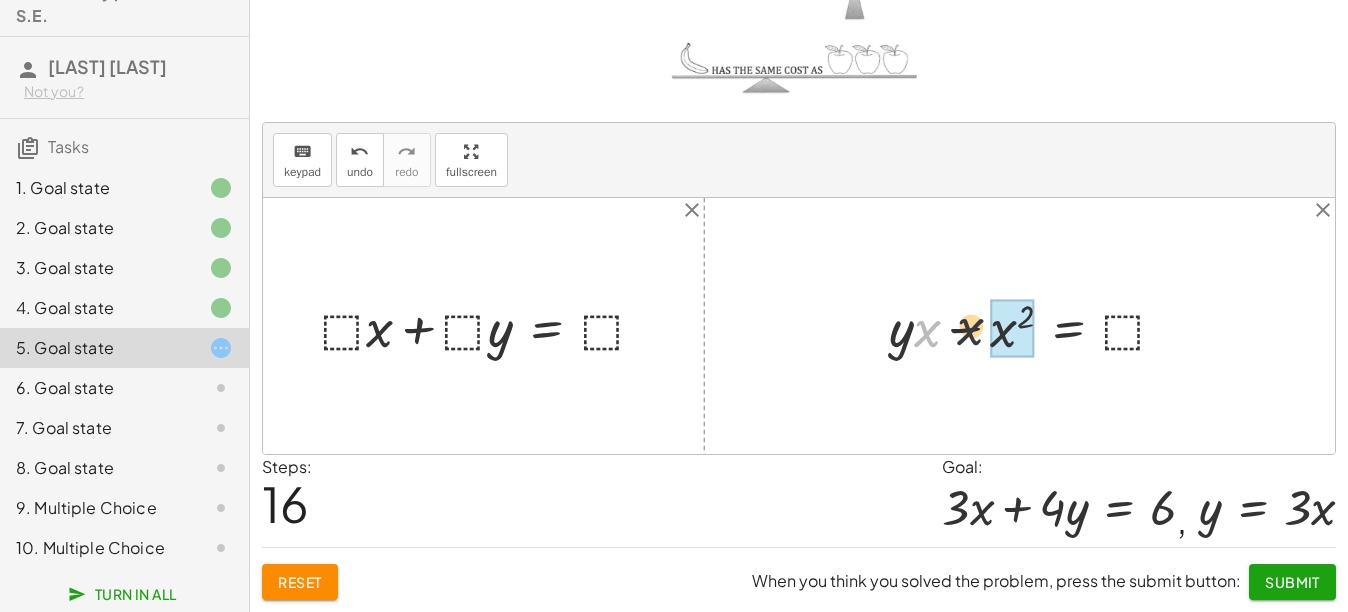 drag, startPoint x: 924, startPoint y: 336, endPoint x: 990, endPoint y: 334, distance: 66.0303 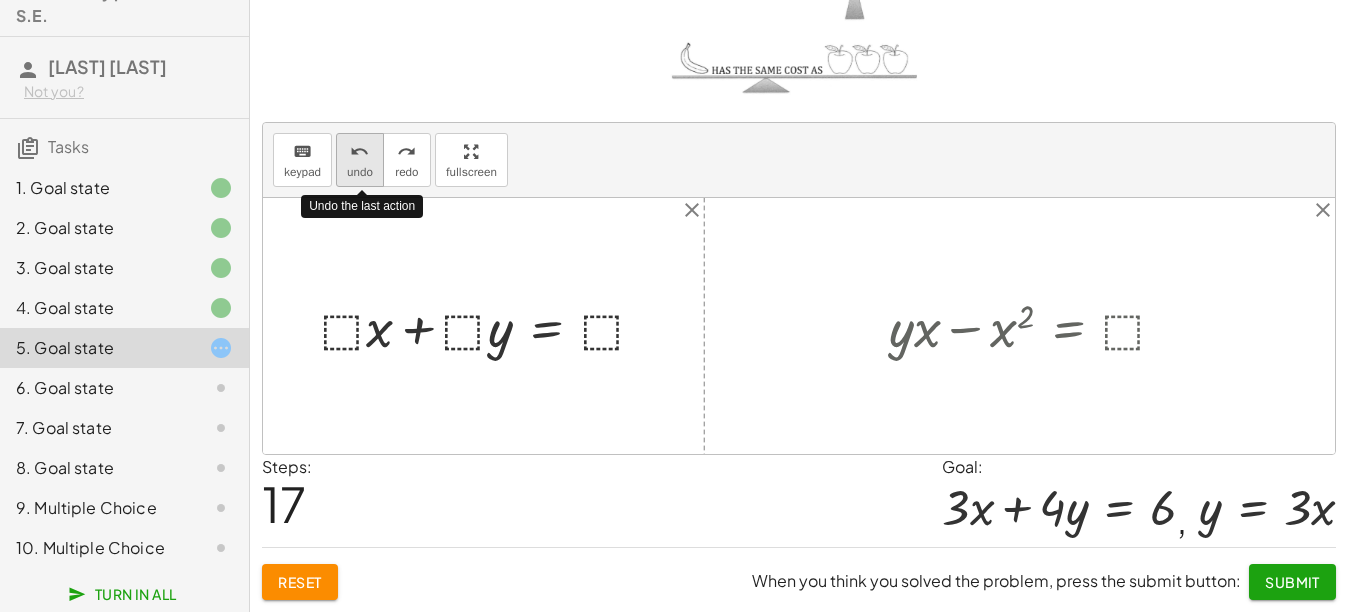 click on "undo undo" at bounding box center [360, 160] 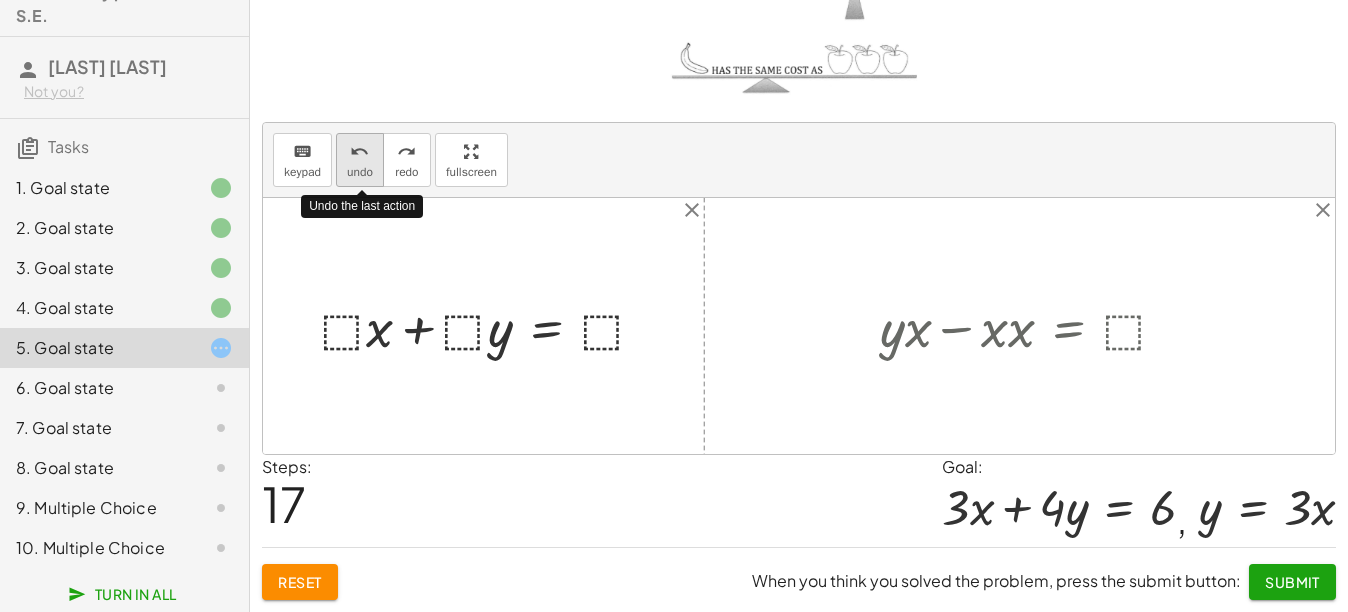 click on "undo undo" at bounding box center (360, 160) 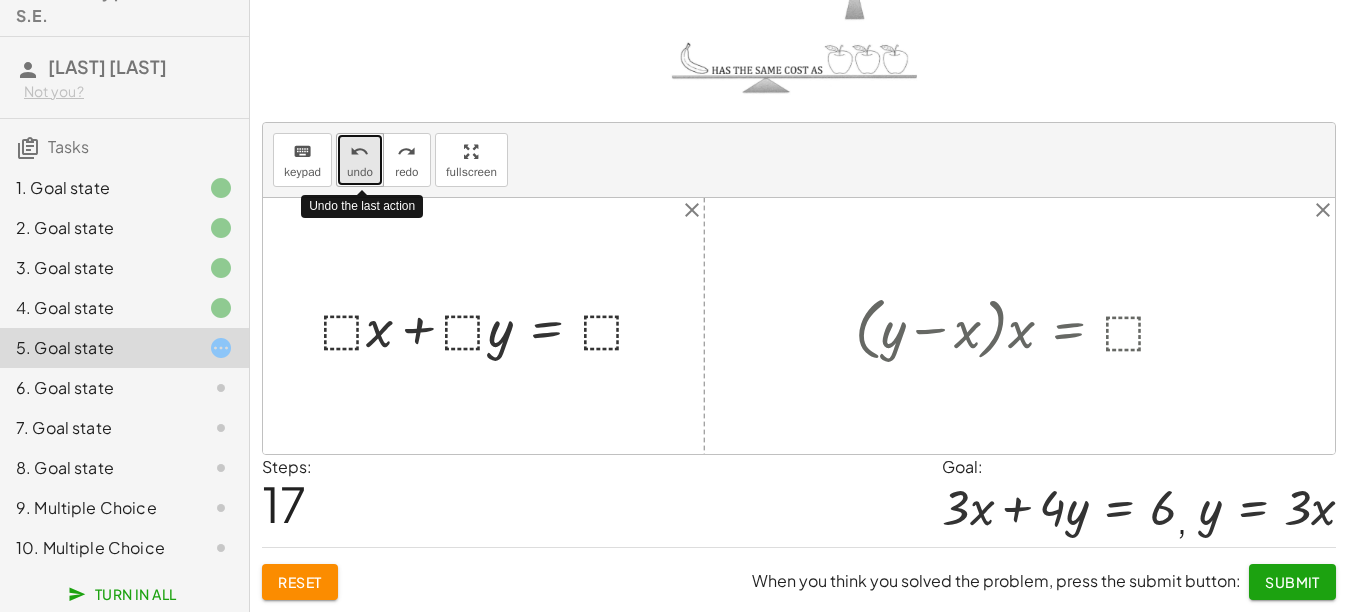 click on "undo undo" at bounding box center (360, 160) 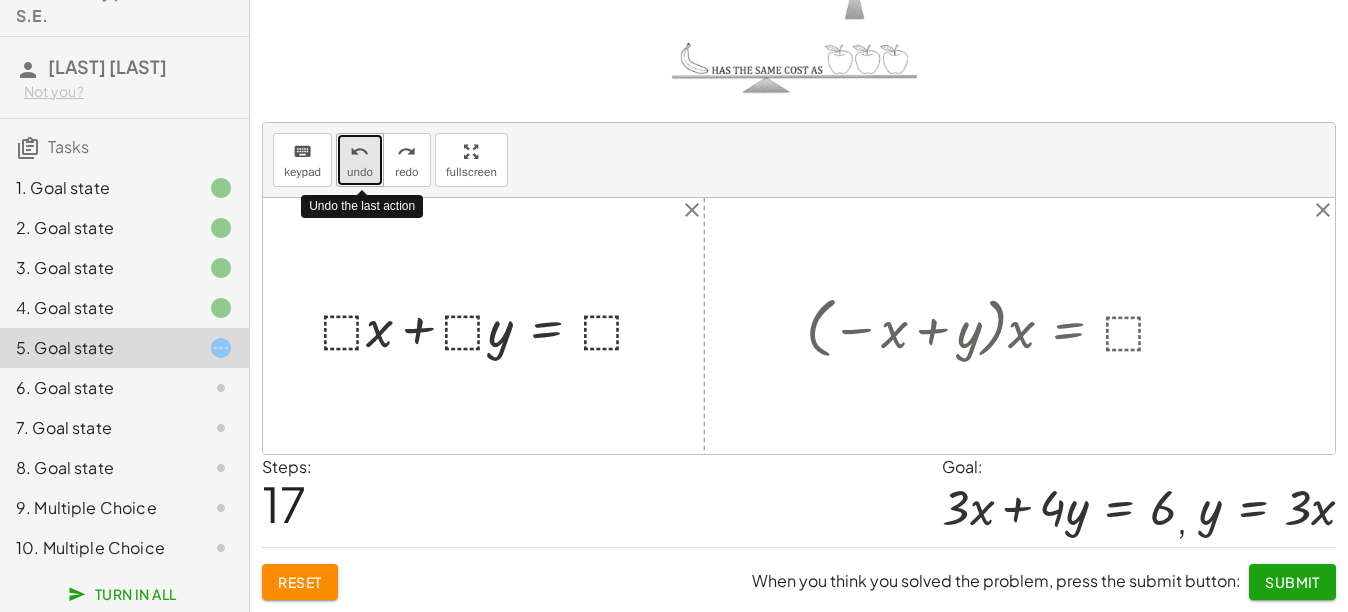 click on "undo undo" at bounding box center (360, 160) 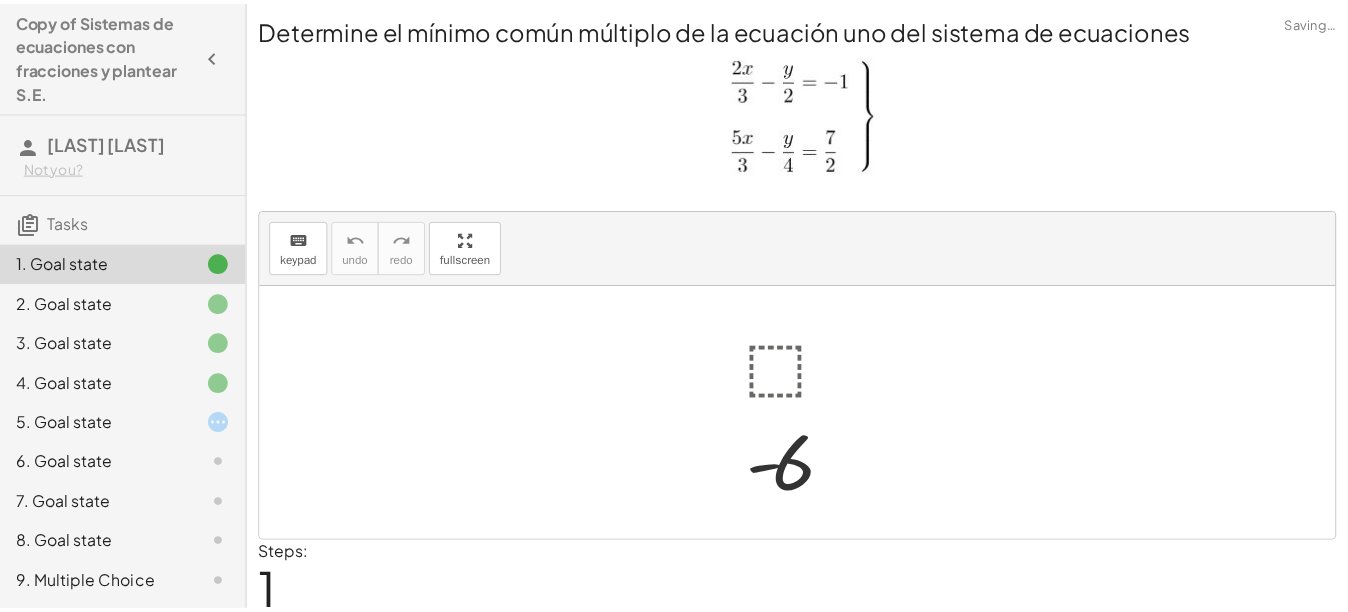 scroll, scrollTop: 0, scrollLeft: 0, axis: both 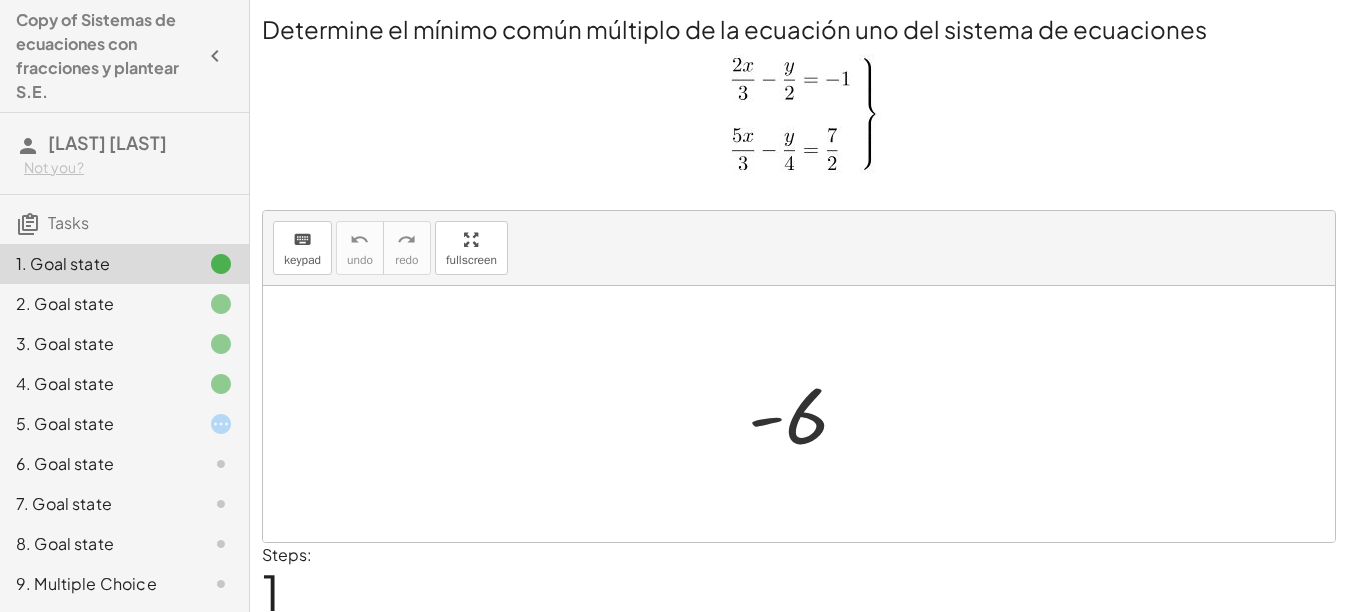 click on "5. Goal state" 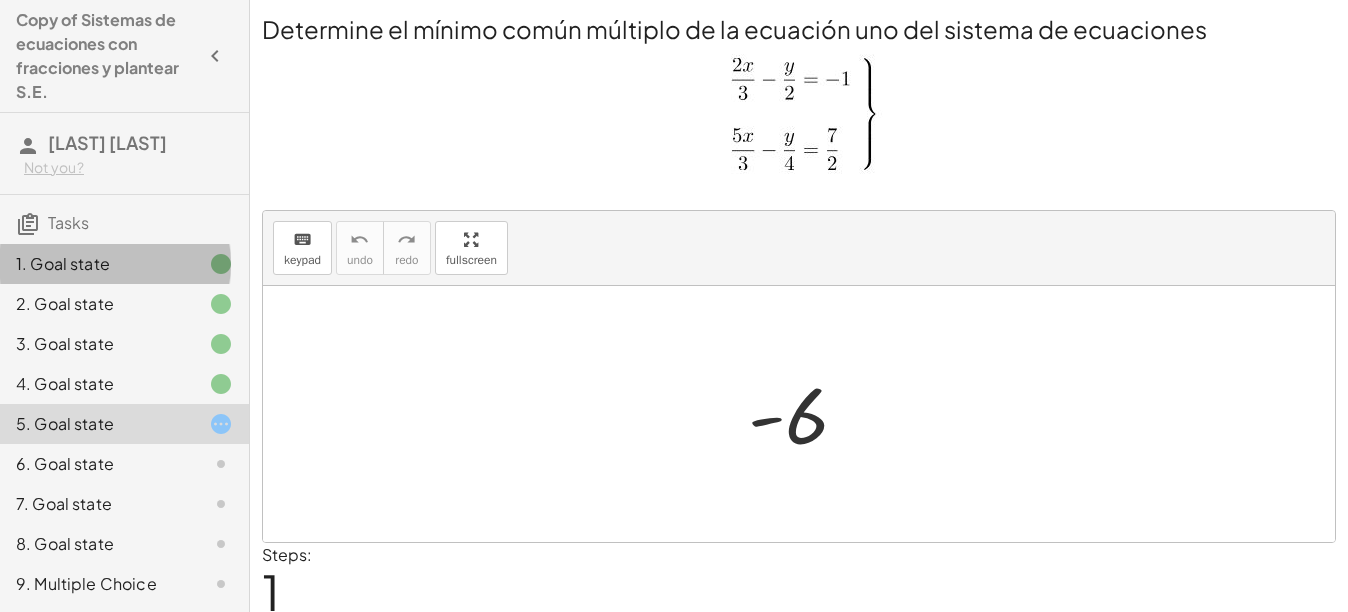 click 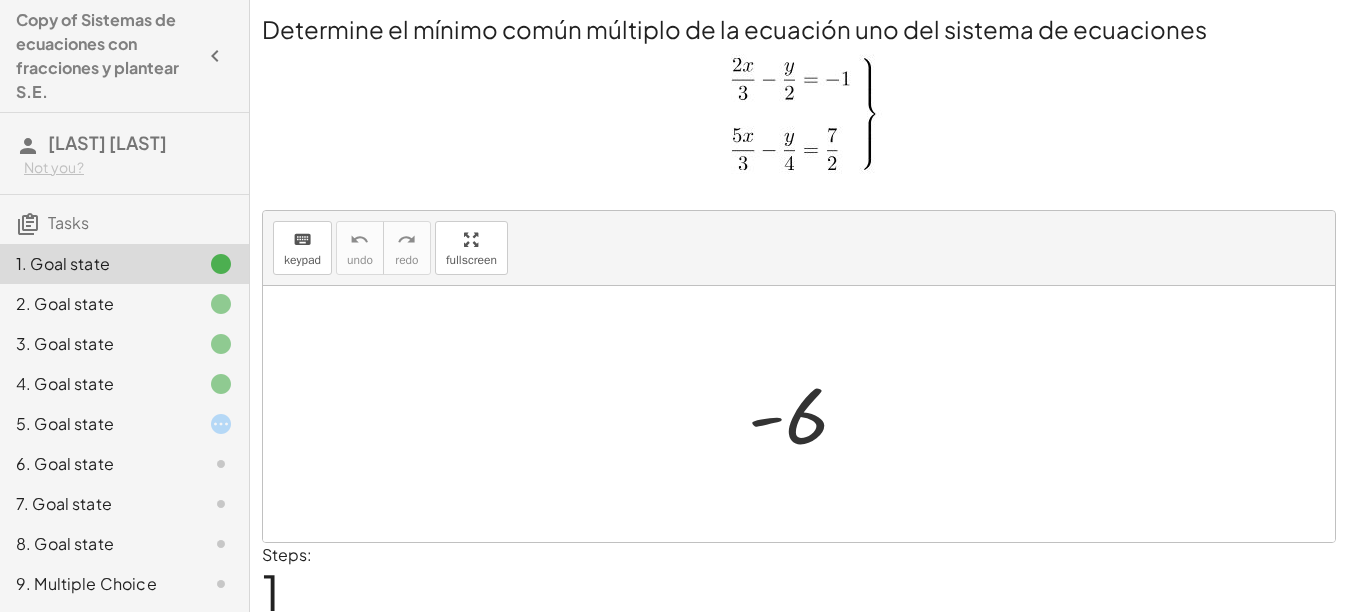 click 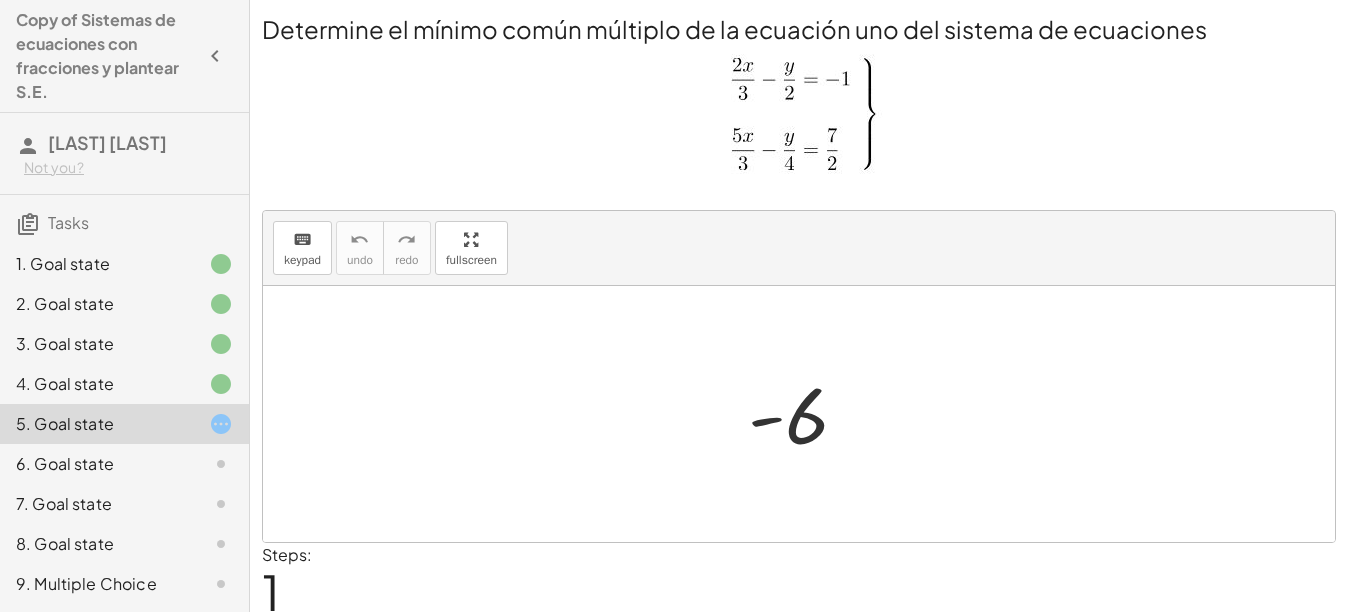 click on "4. Goal state" 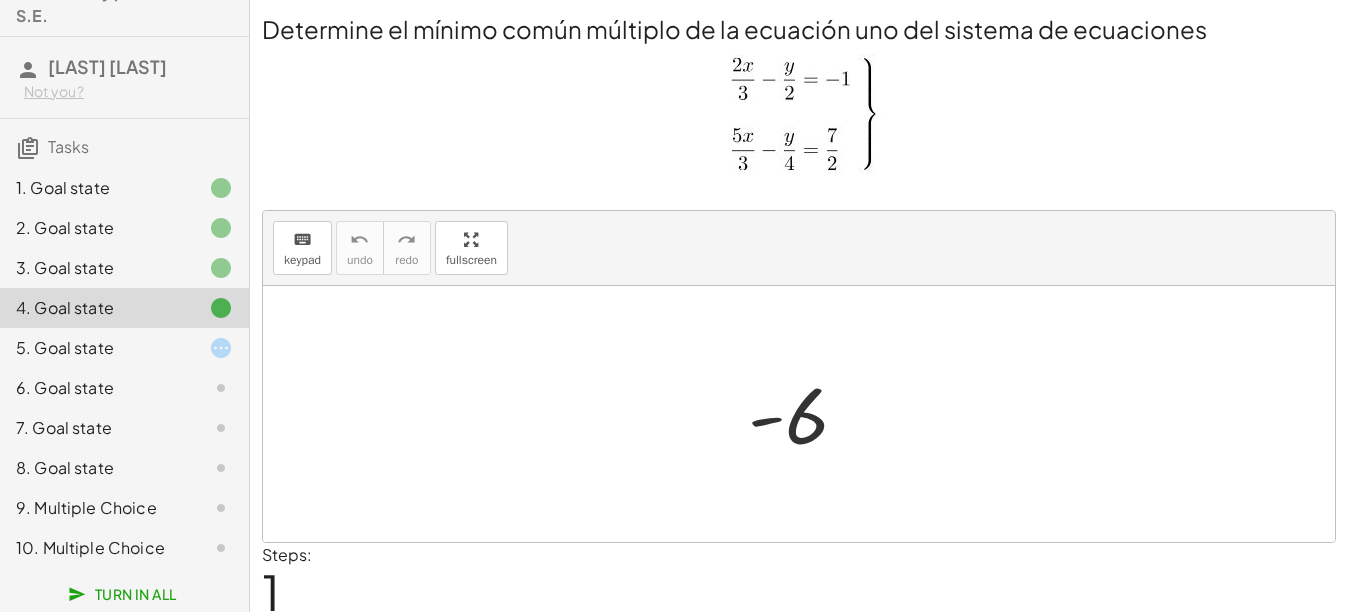 scroll, scrollTop: 92, scrollLeft: 0, axis: vertical 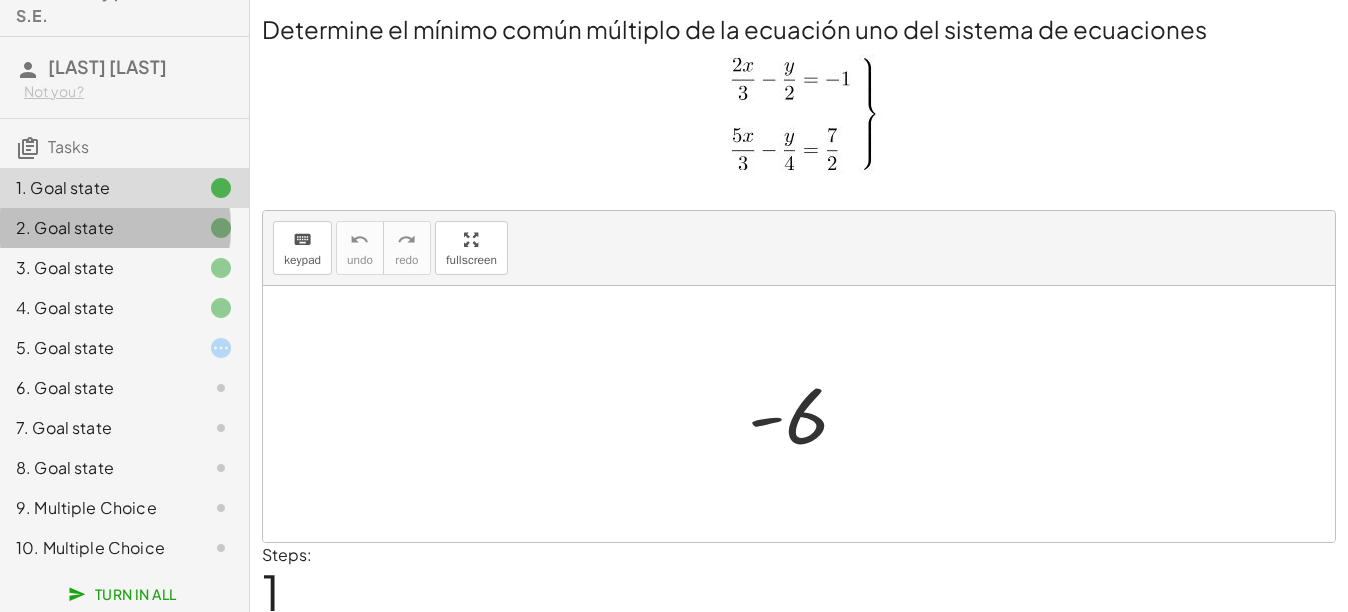 click 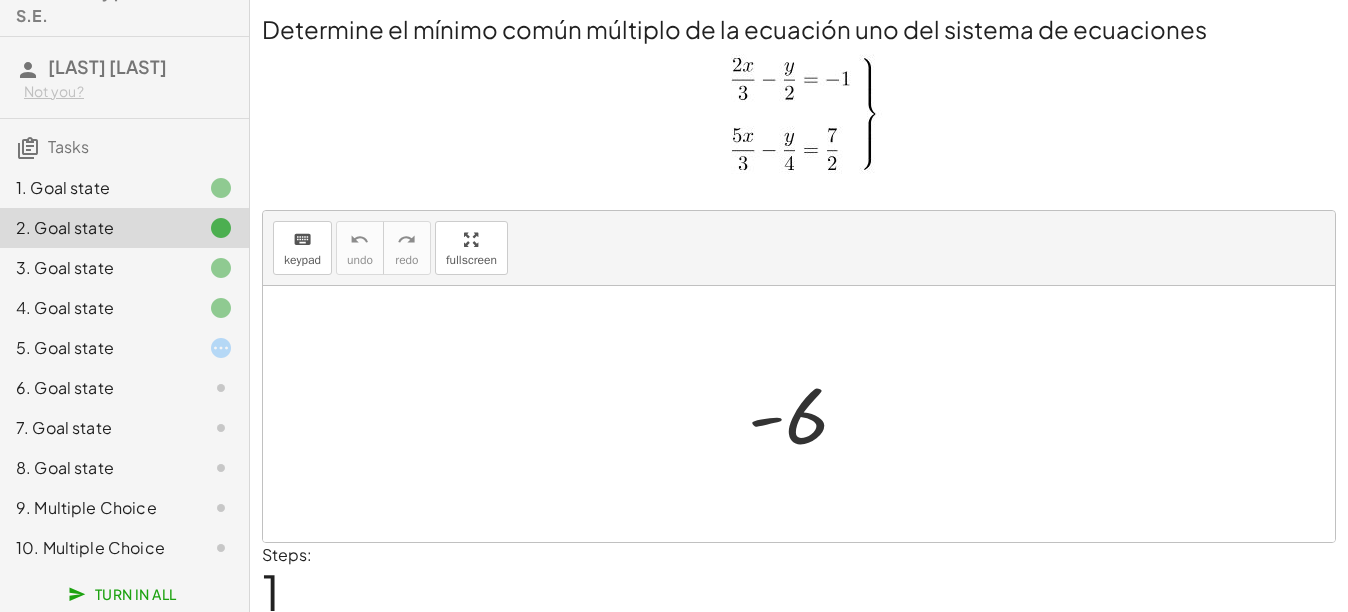 scroll, scrollTop: 0, scrollLeft: 0, axis: both 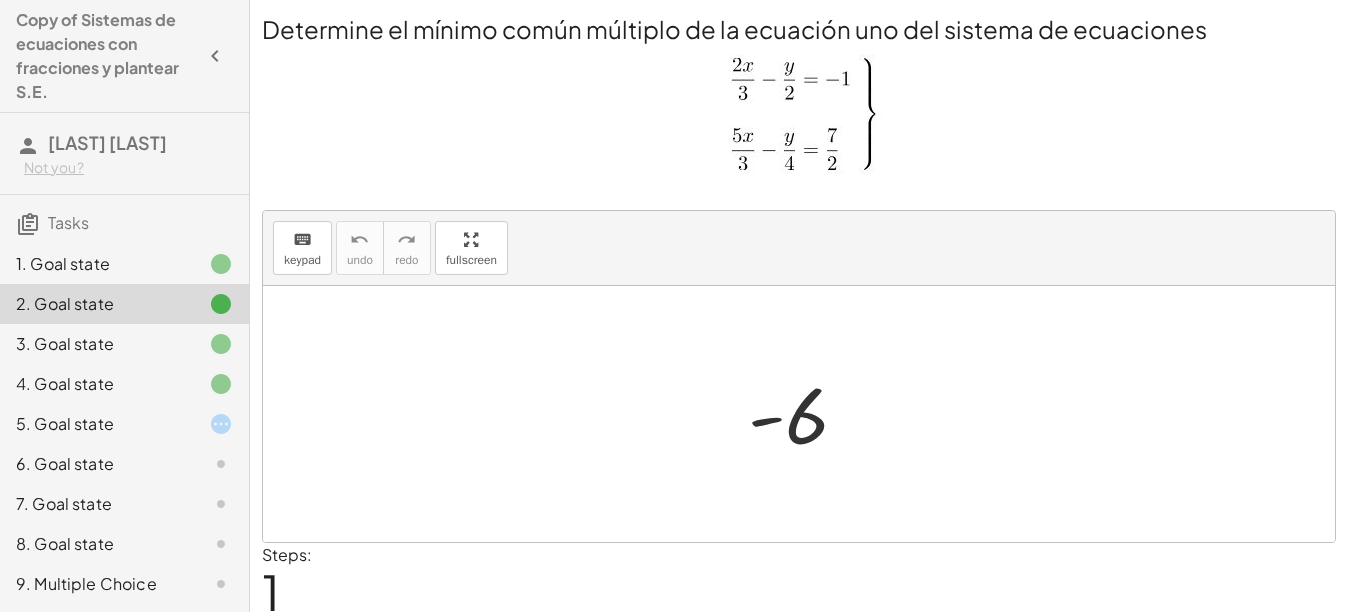 drag, startPoint x: 204, startPoint y: 384, endPoint x: 172, endPoint y: 410, distance: 41.231056 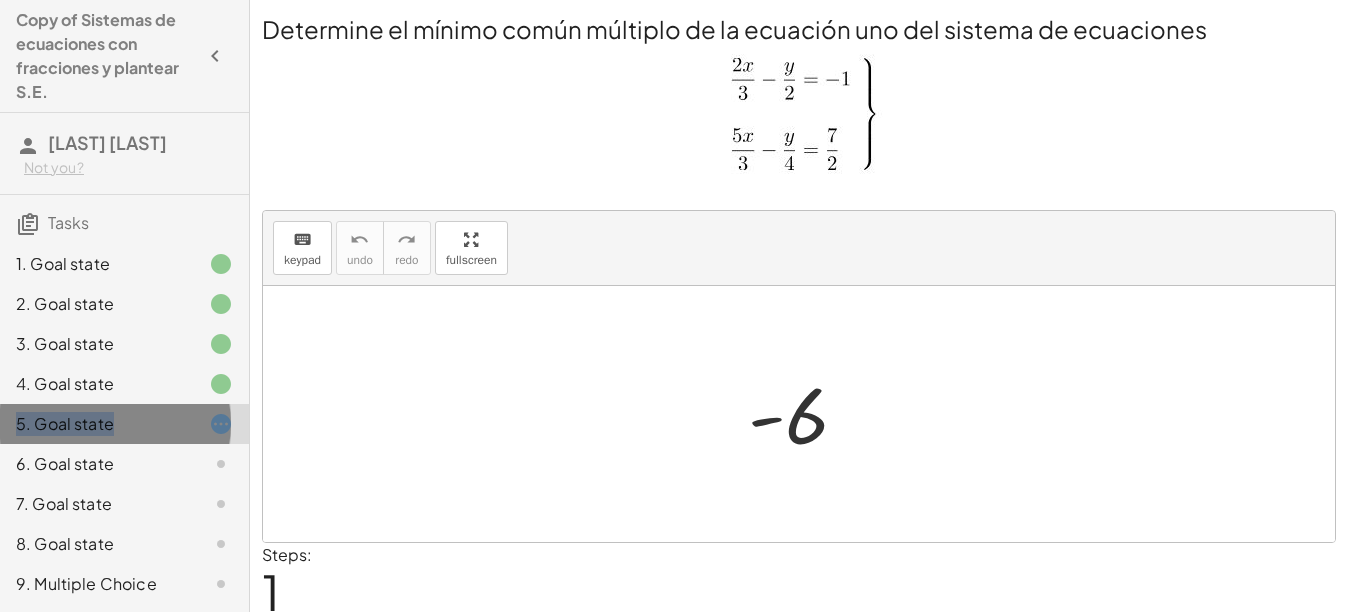click on "5. Goal state" 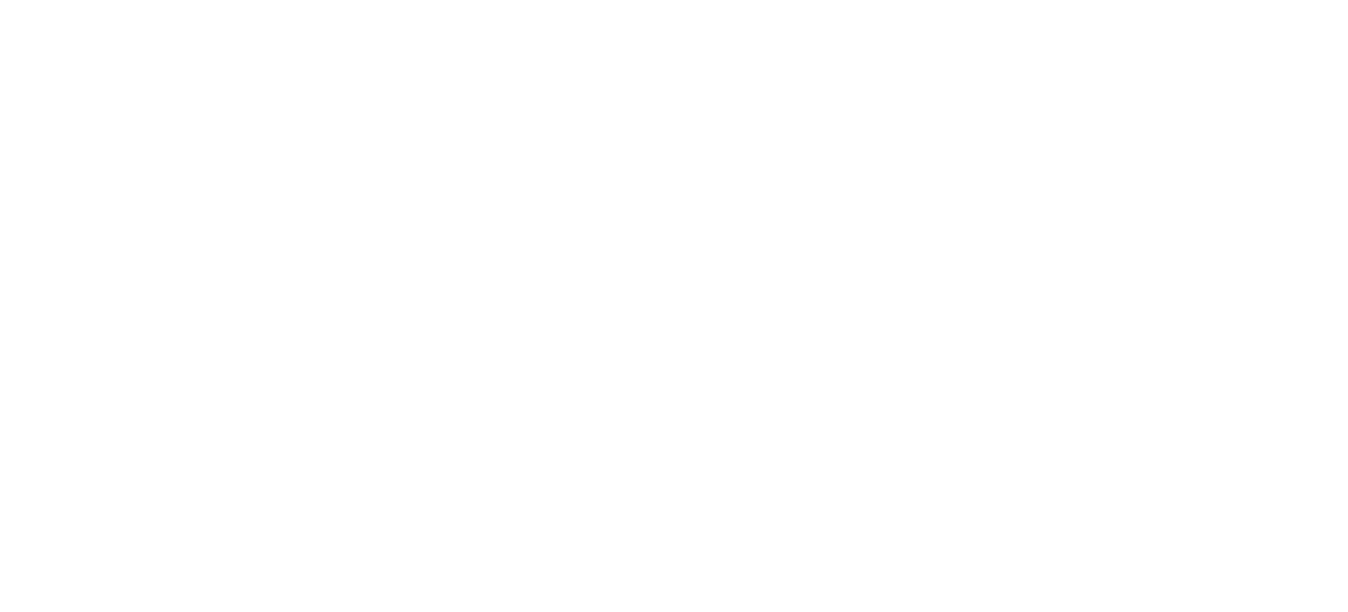 scroll, scrollTop: 0, scrollLeft: 0, axis: both 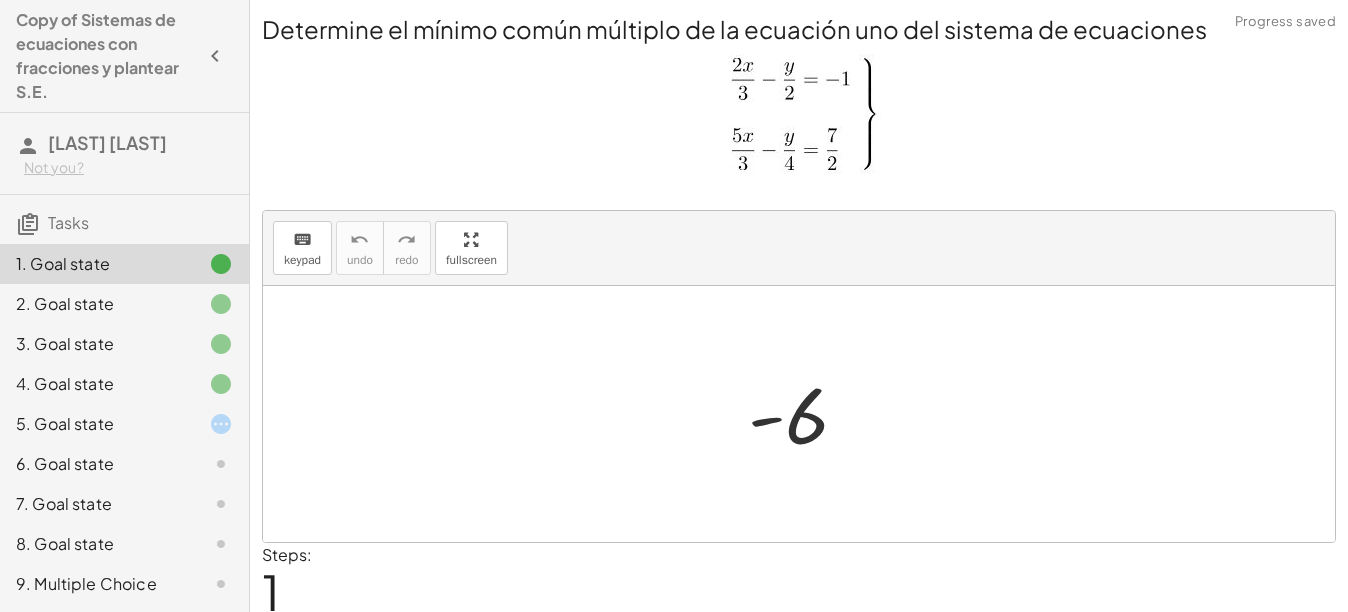 click on "2. Goal state" 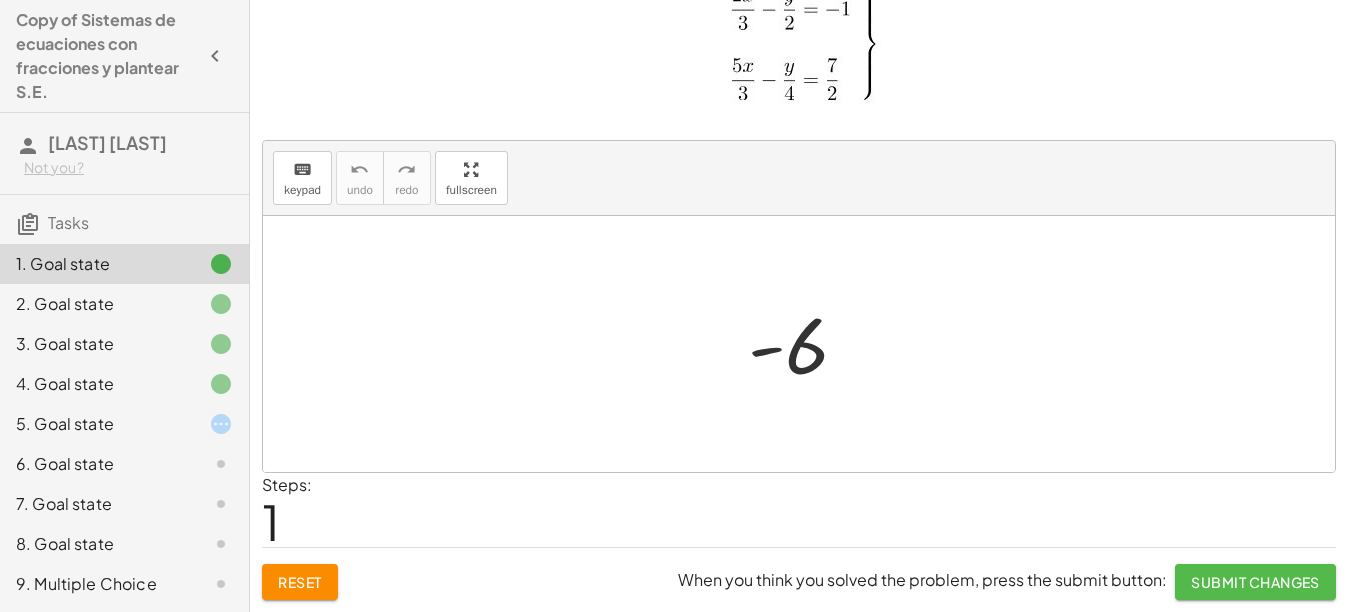 click on "Submit Changes" 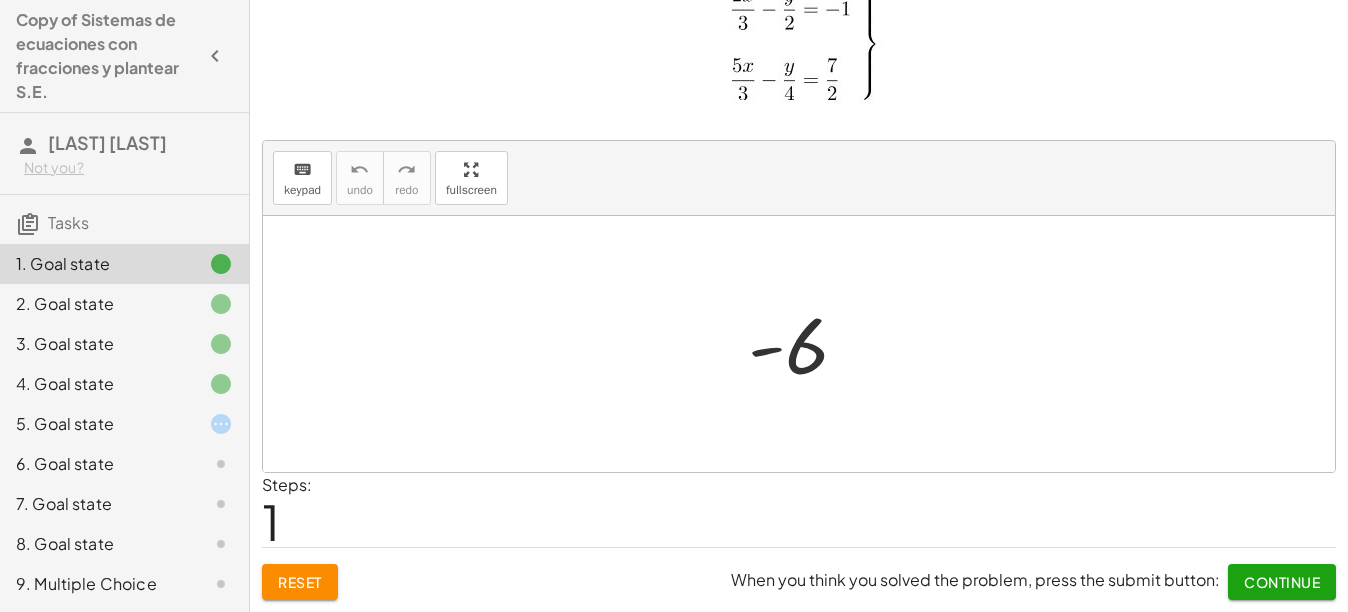 click on "Continue" 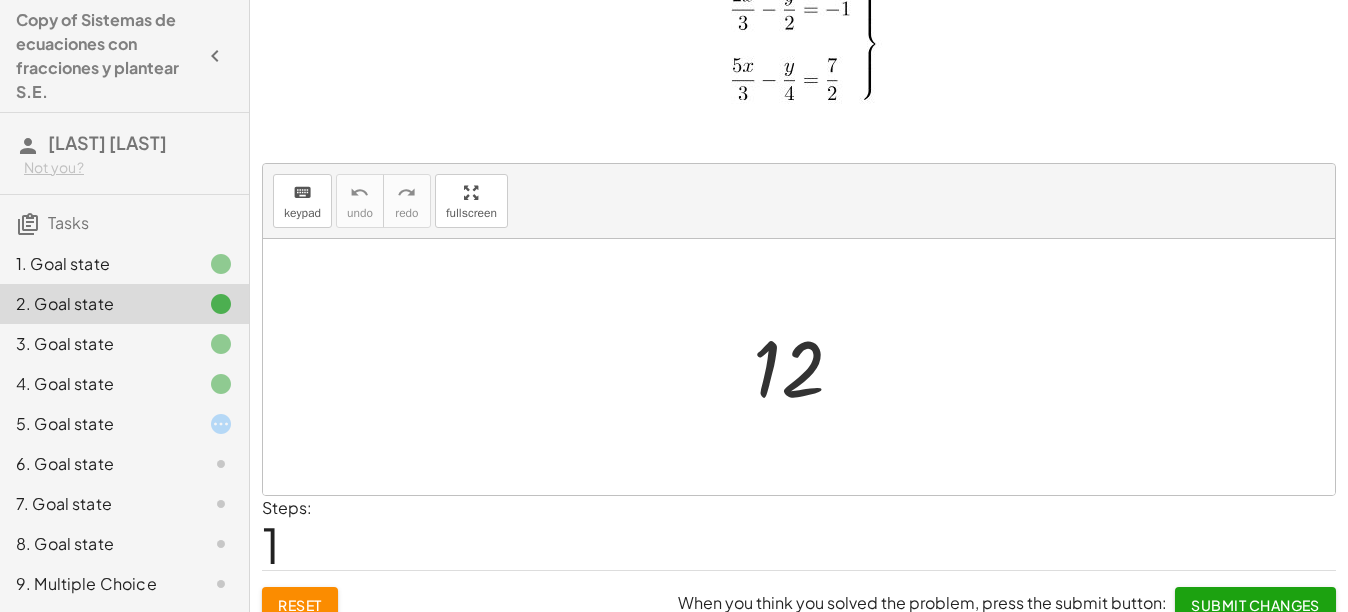 click on "When you think you solved the problem, press the submit button: Submit Changes" at bounding box center [1007, 597] 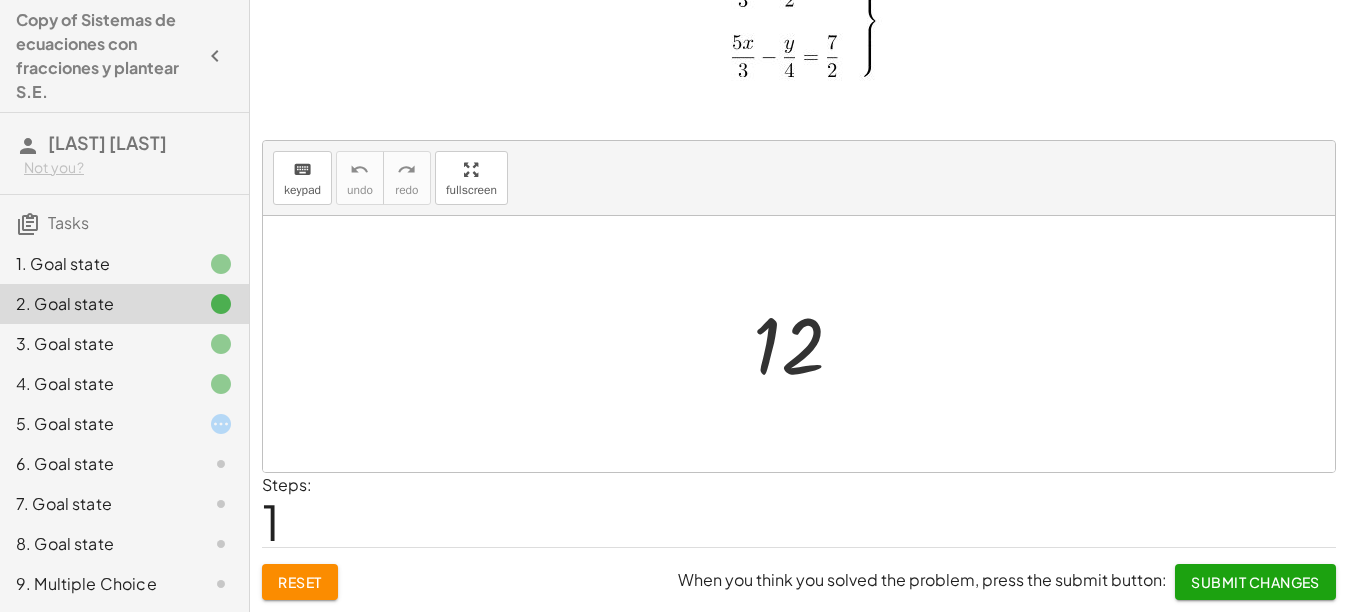 click on "Submit Changes" at bounding box center (1255, 582) 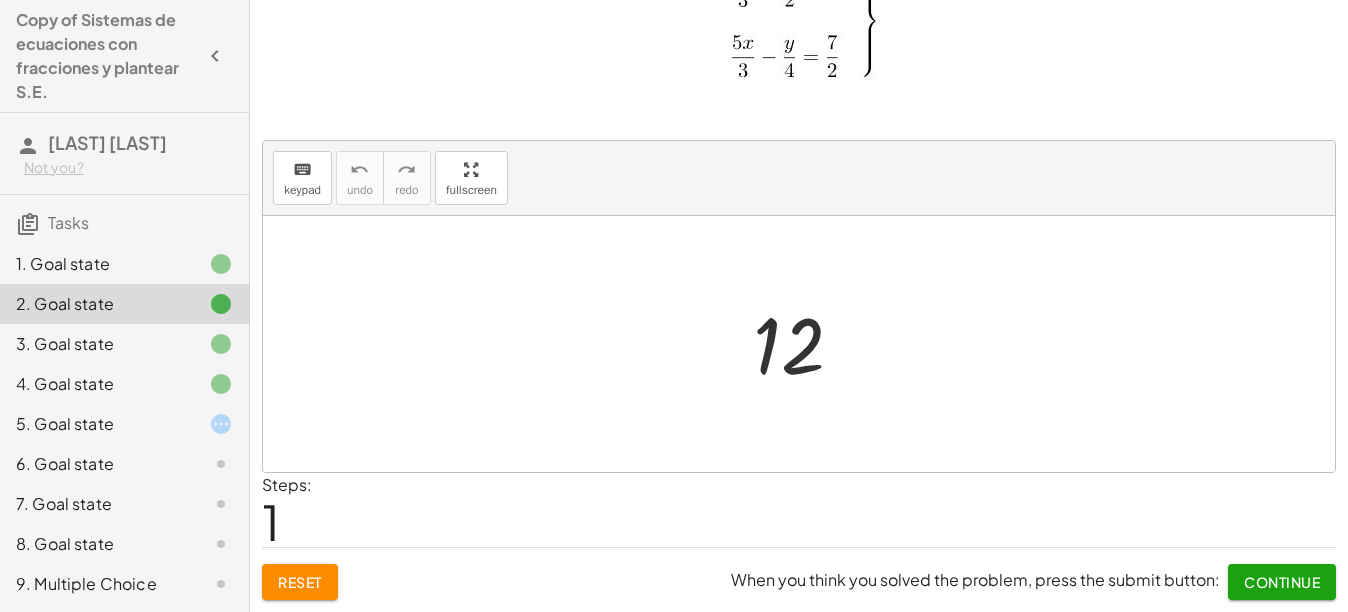 click on "Continue" 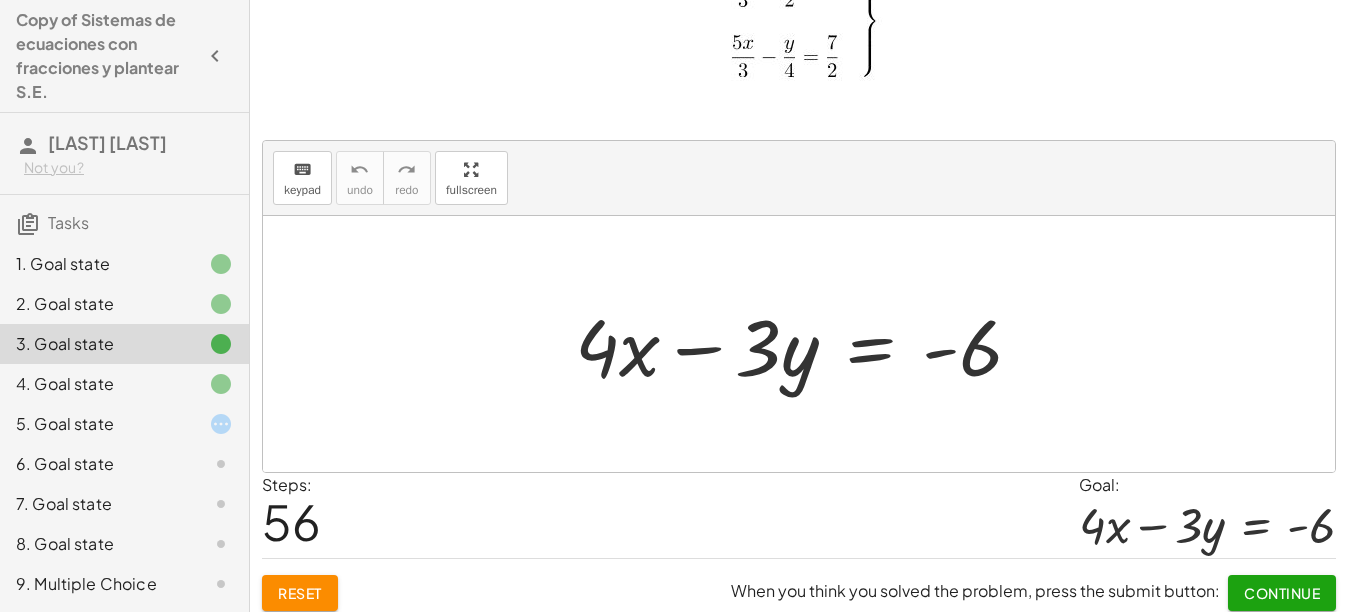 click on "Continue" at bounding box center [1282, 593] 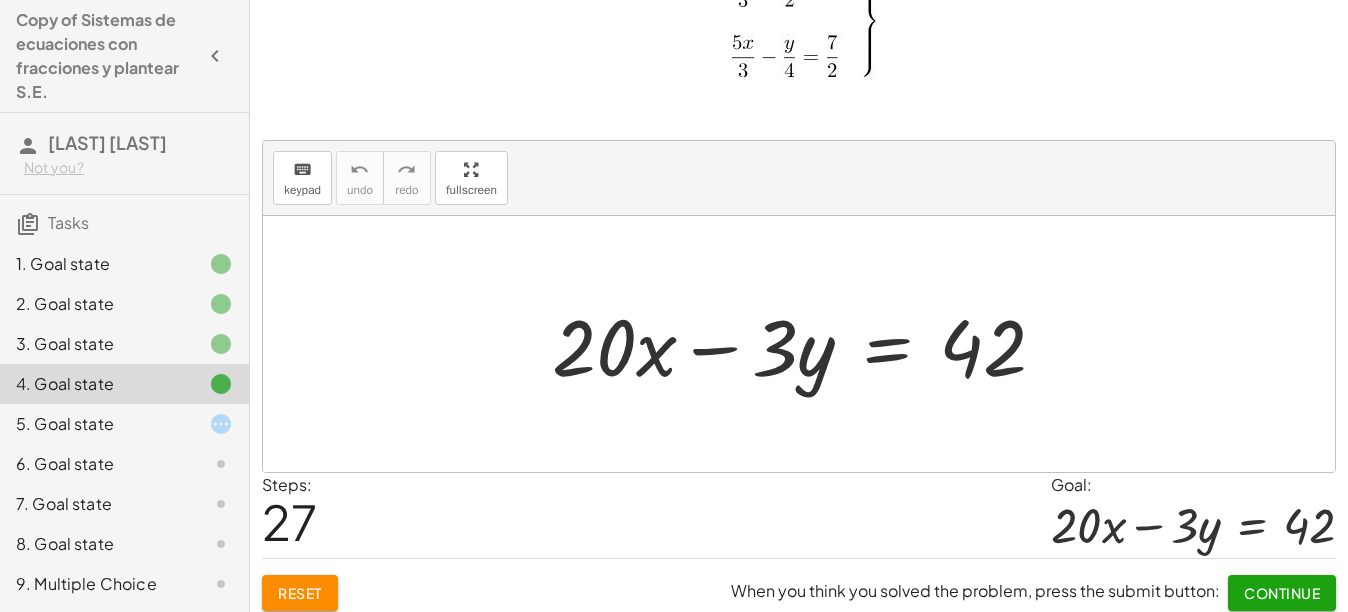 click on "Continue" 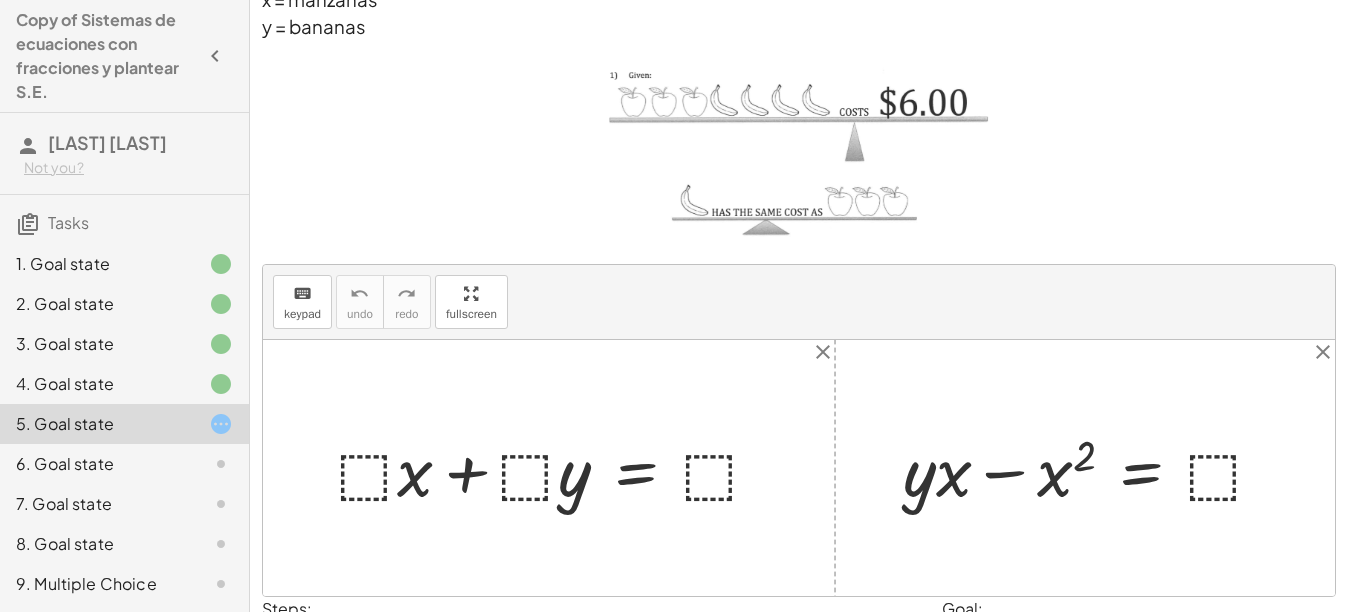 scroll, scrollTop: 235, scrollLeft: 0, axis: vertical 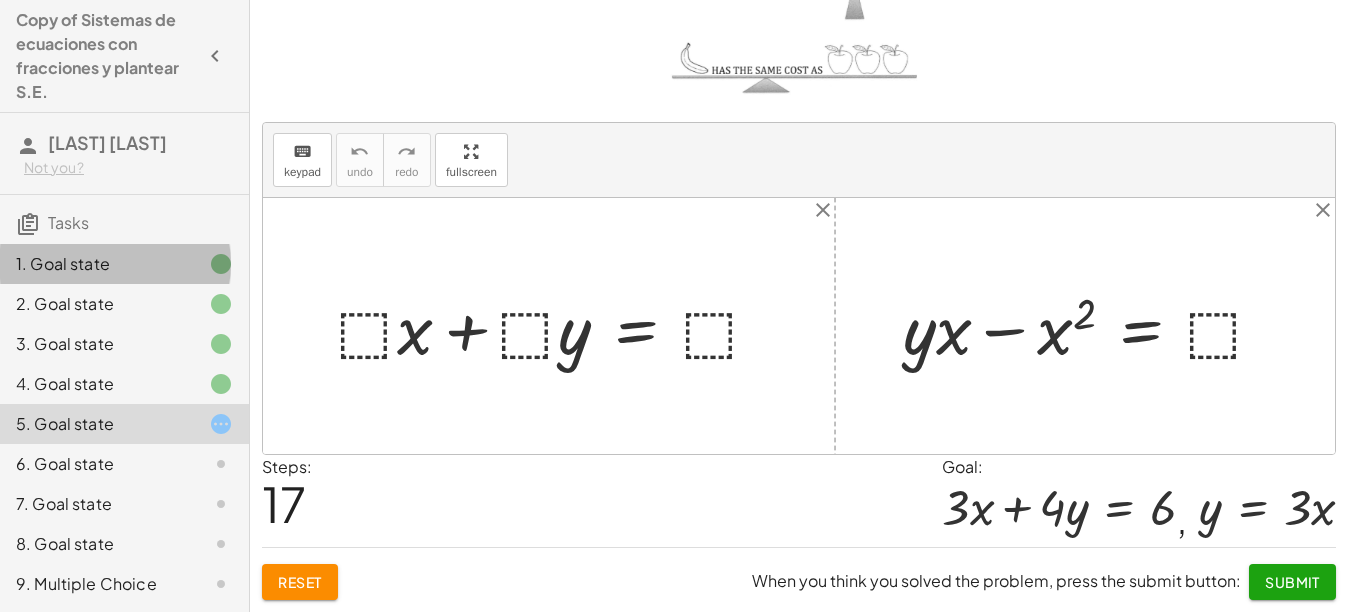 click 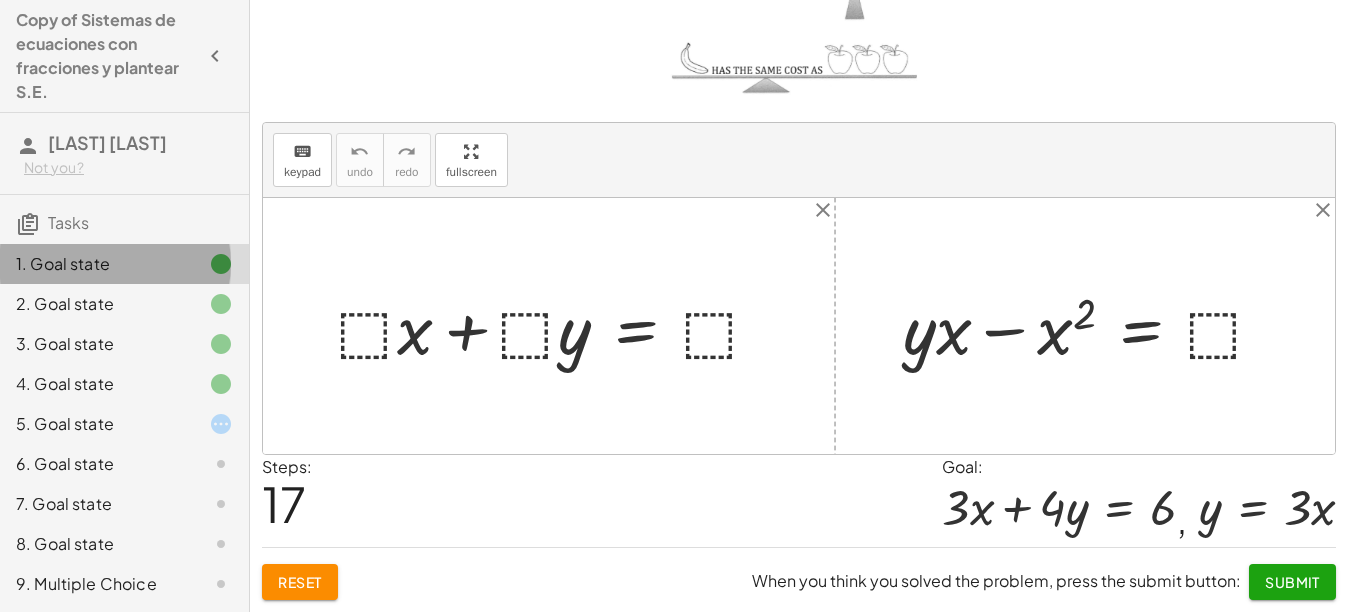 click 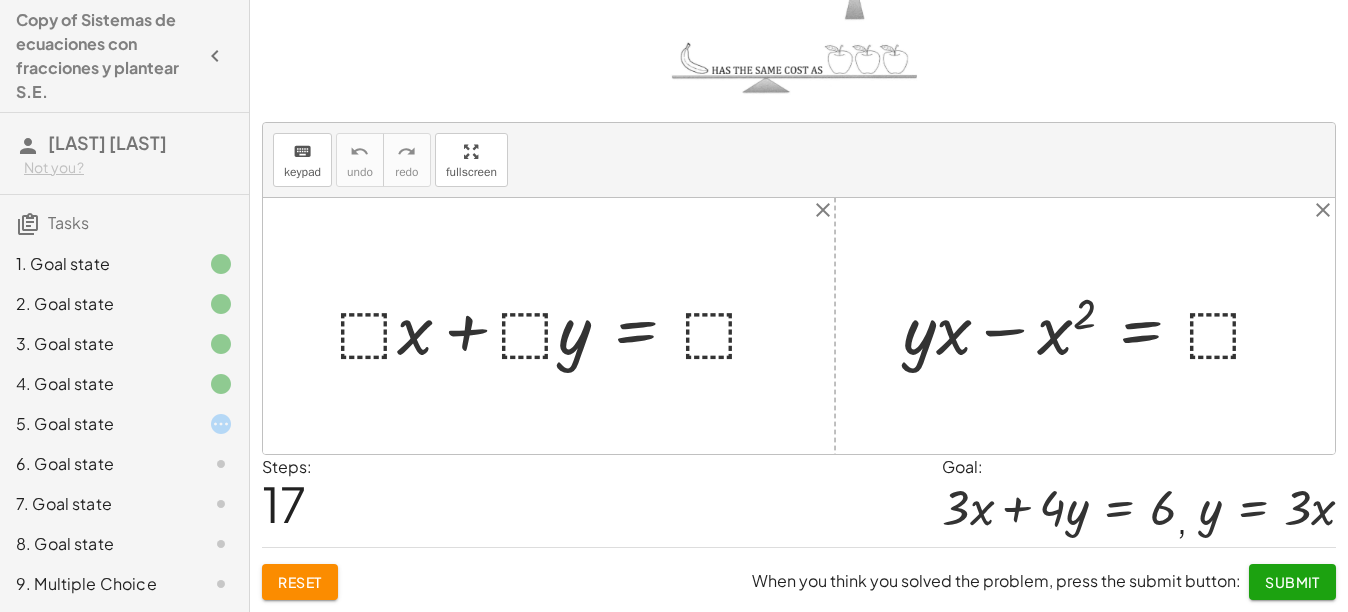 drag, startPoint x: 28, startPoint y: 221, endPoint x: 66, endPoint y: 229, distance: 38.832977 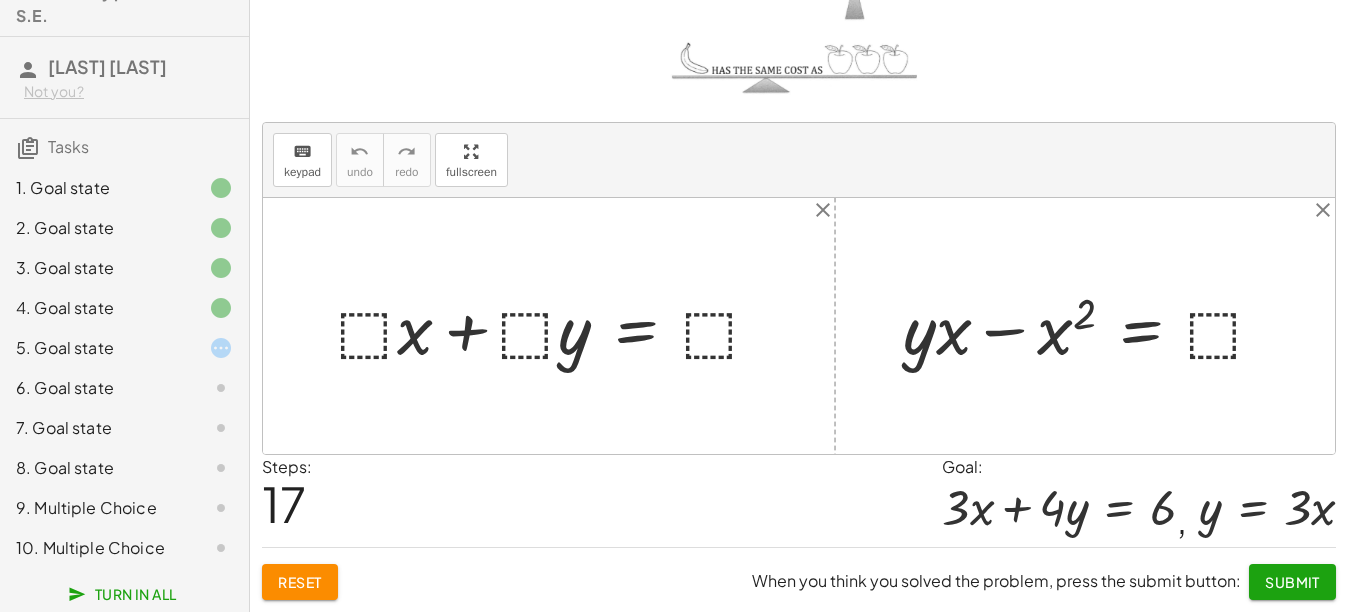 scroll, scrollTop: 92, scrollLeft: 0, axis: vertical 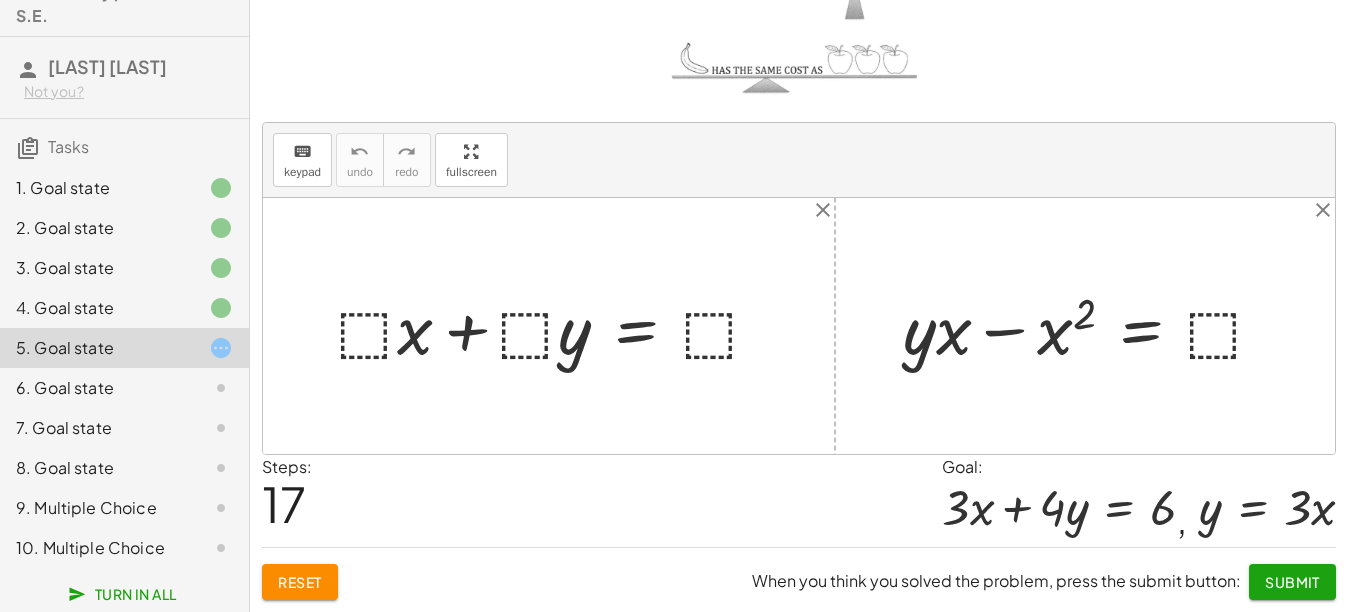 drag, startPoint x: 193, startPoint y: 183, endPoint x: 215, endPoint y: 300, distance: 119.05041 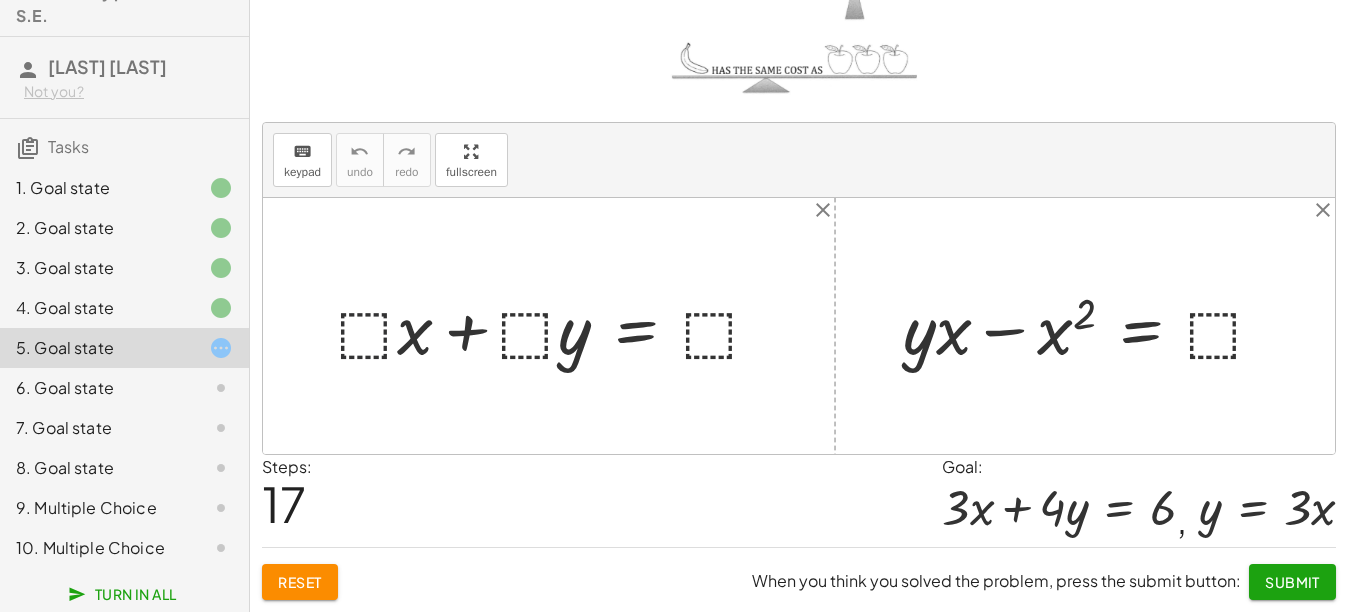 click at bounding box center [557, 326] 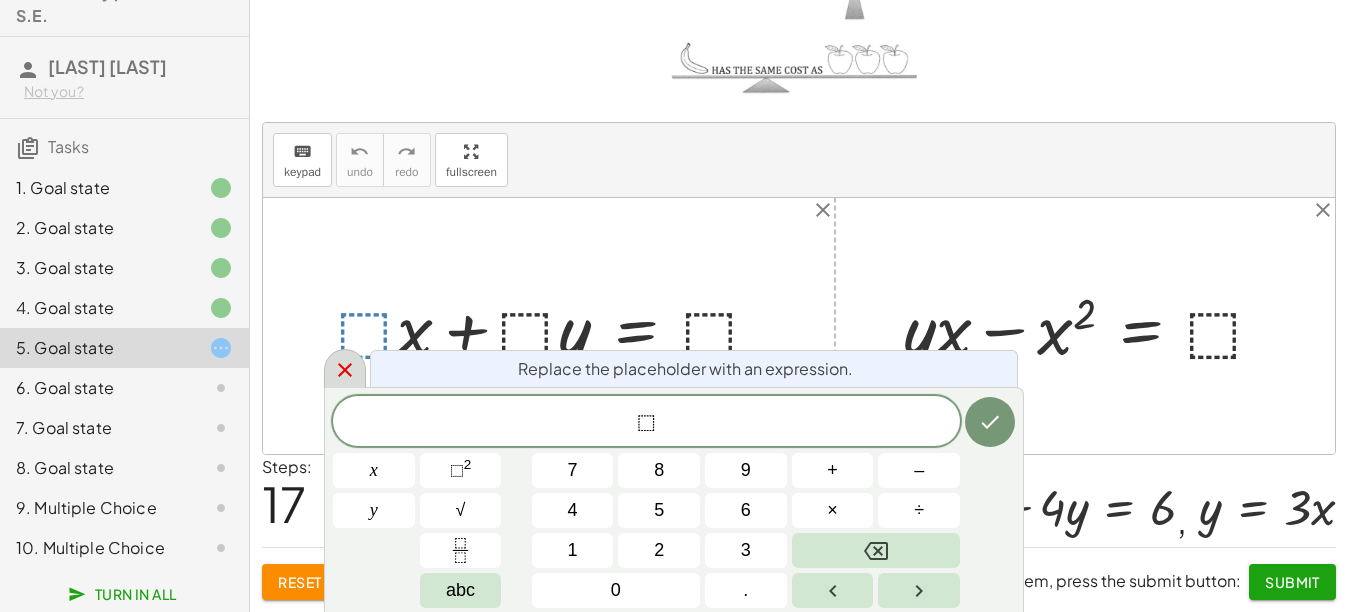 click 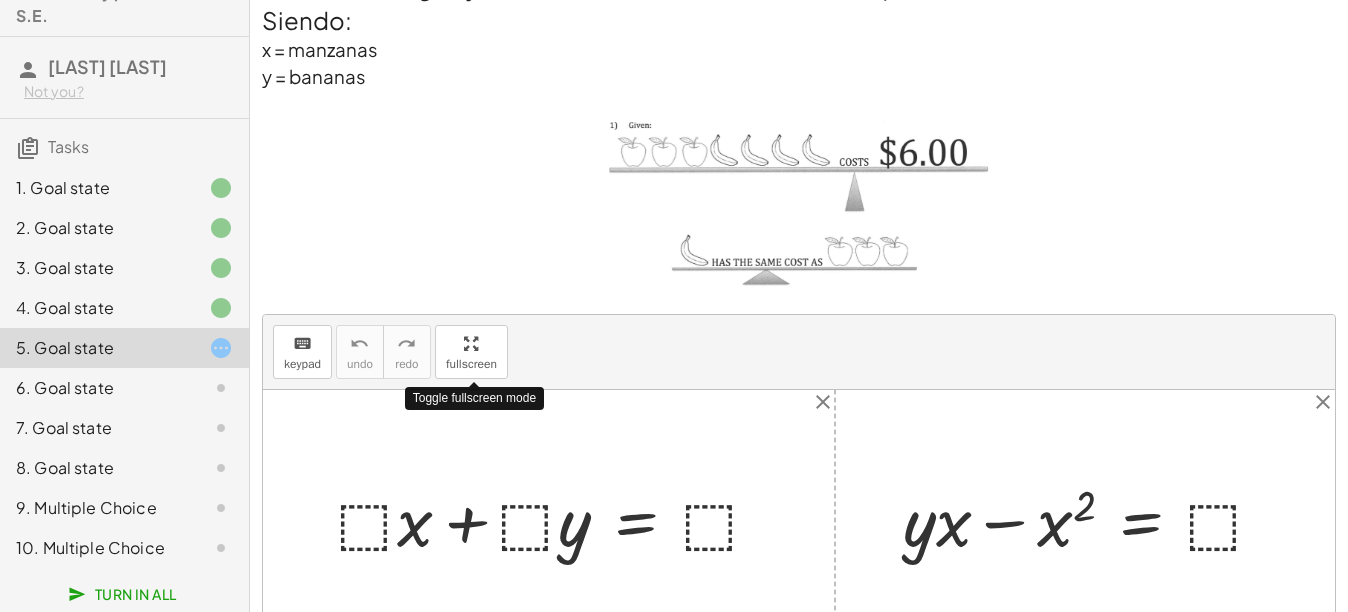scroll, scrollTop: 235, scrollLeft: 0, axis: vertical 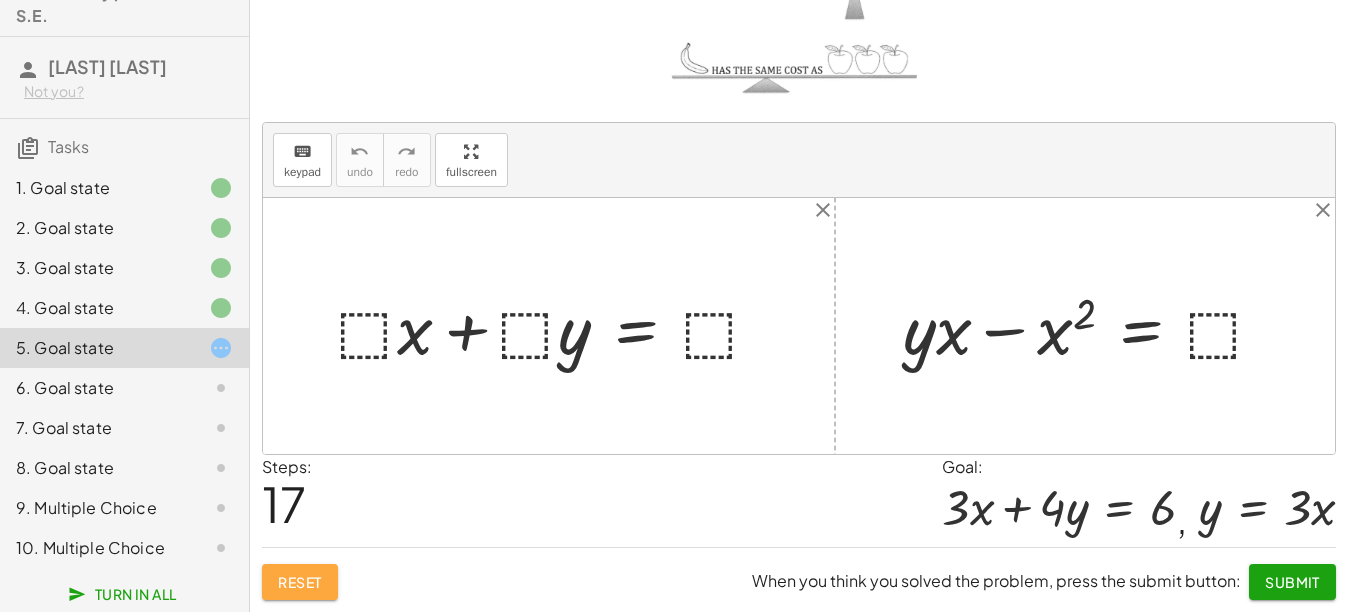 click on "Reset" 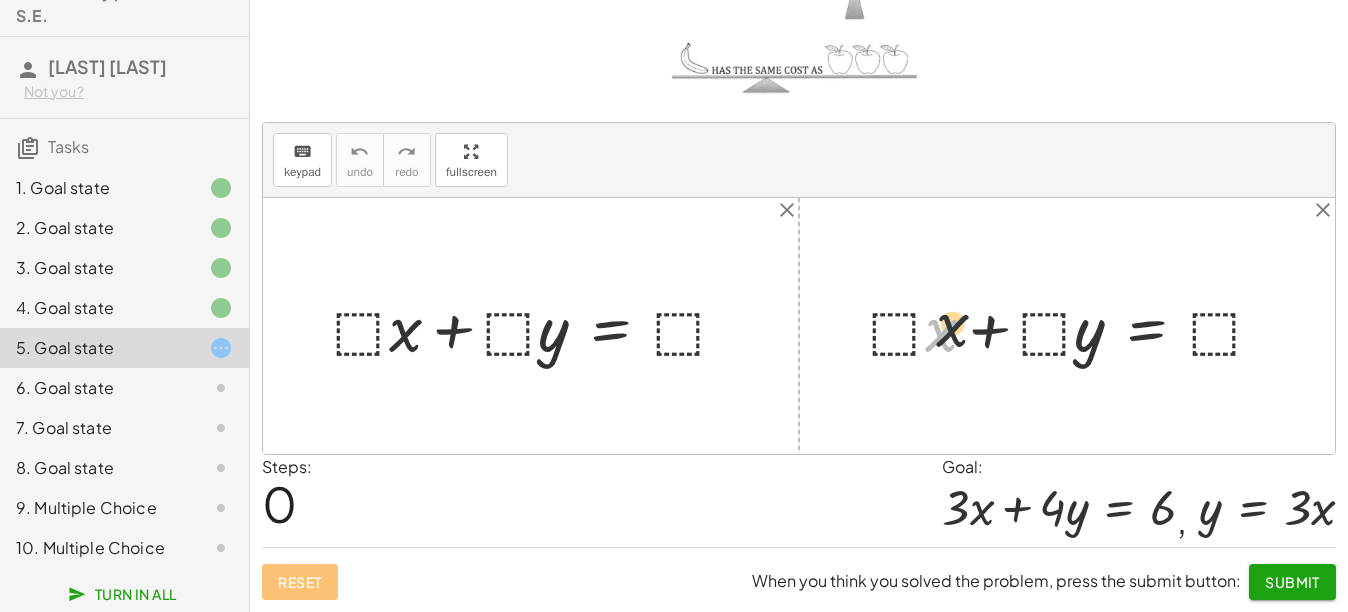 drag, startPoint x: 938, startPoint y: 348, endPoint x: 1133, endPoint y: 311, distance: 198.47922 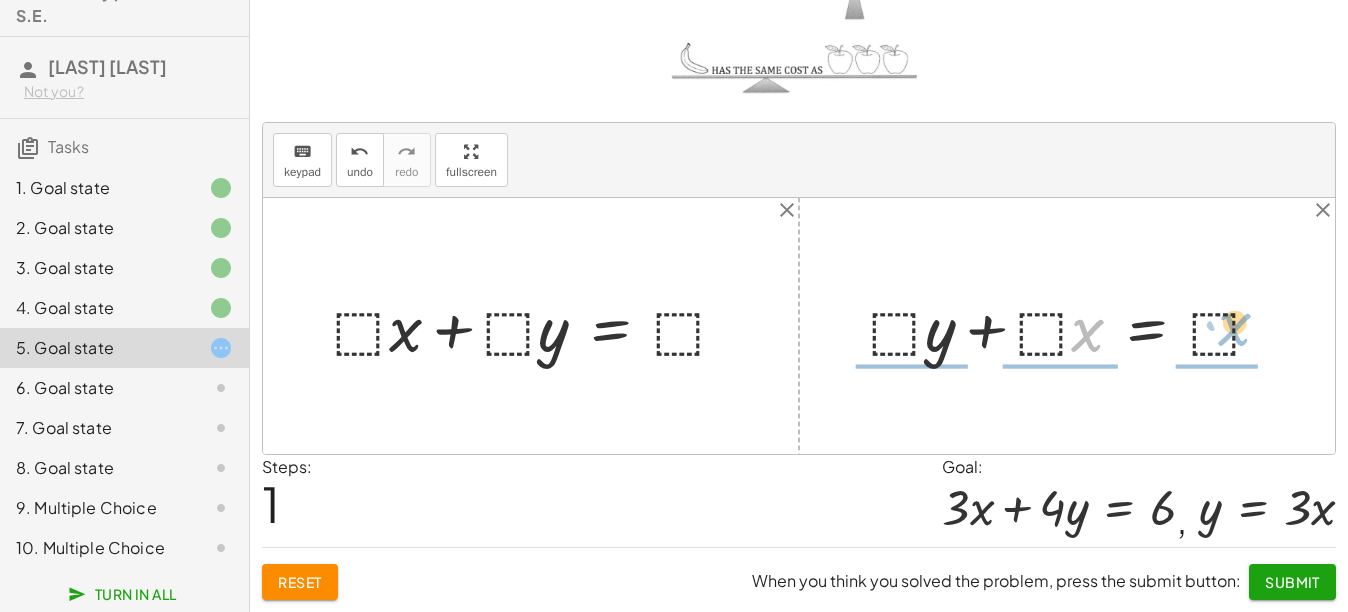 drag, startPoint x: 1091, startPoint y: 335, endPoint x: 1238, endPoint y: 329, distance: 147.12239 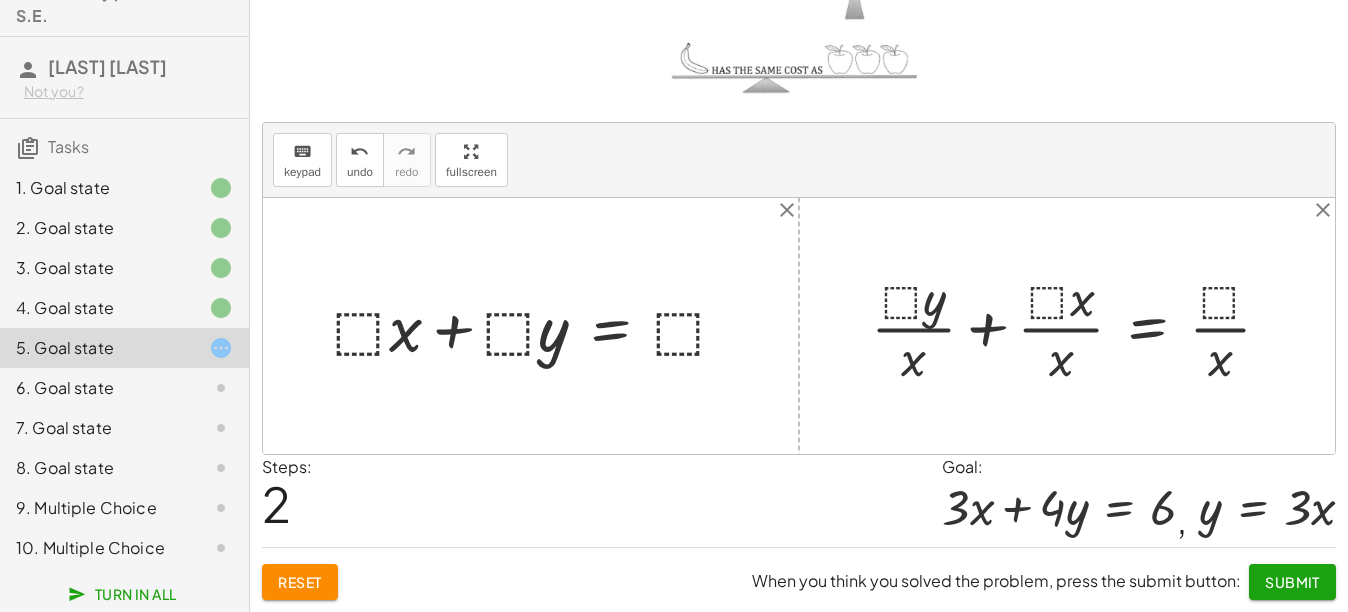 click at bounding box center [1079, 326] 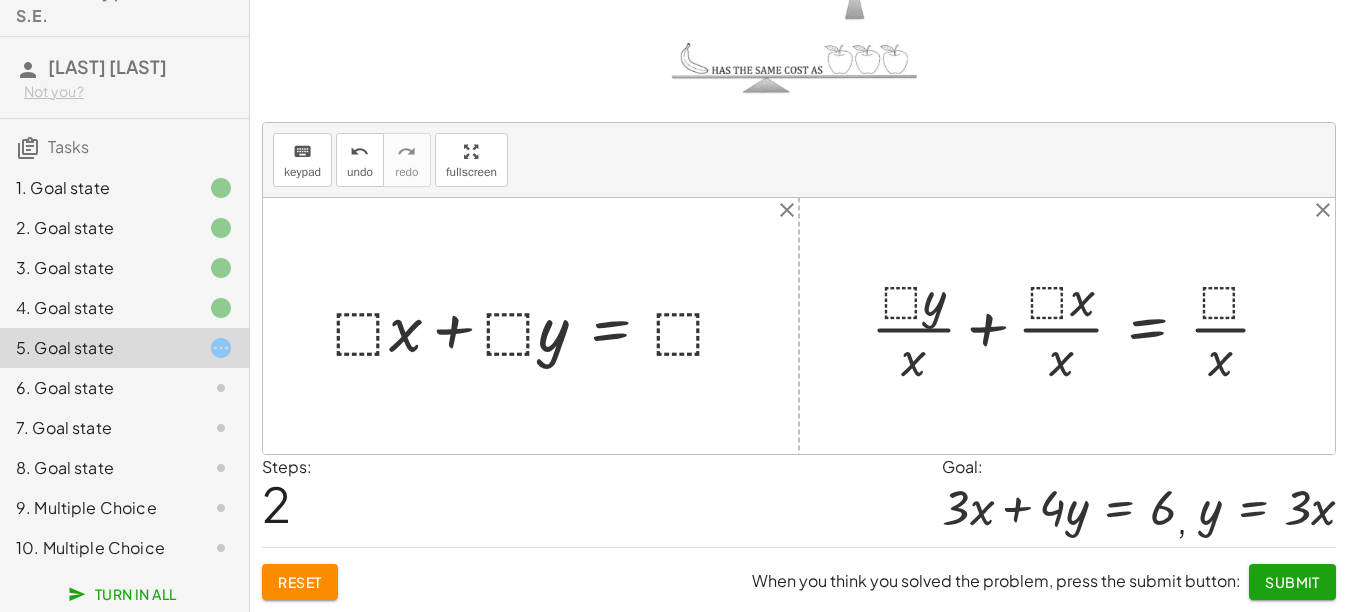 click at bounding box center [1079, 326] 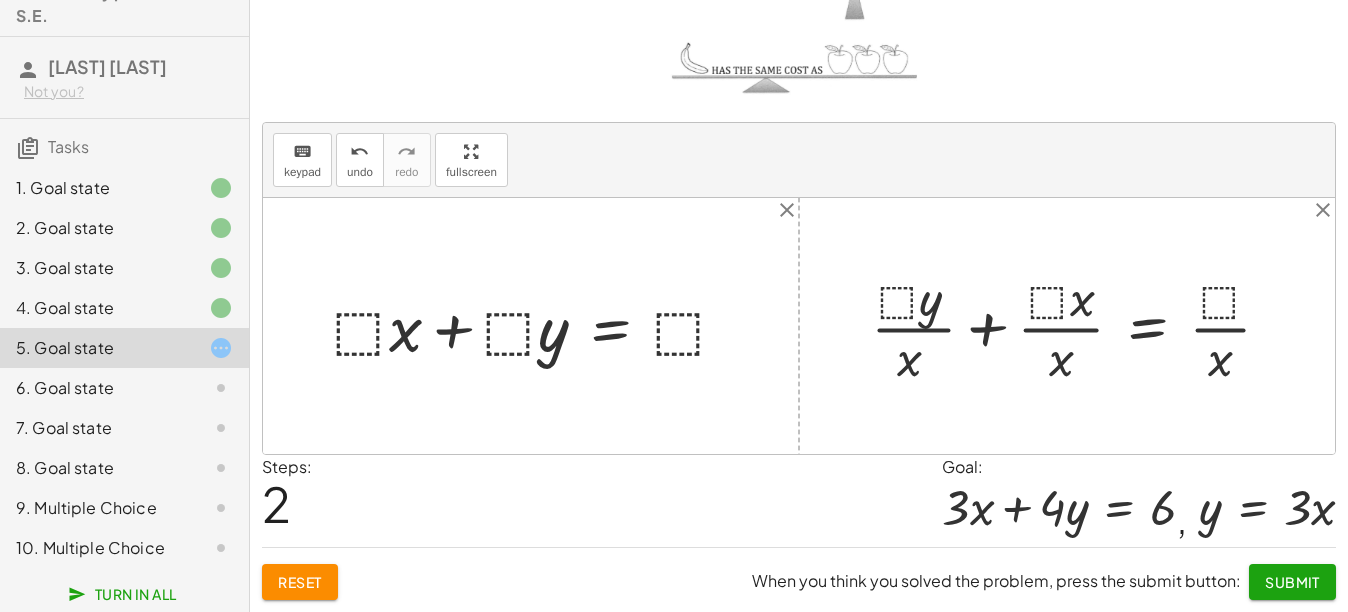 click at bounding box center (1079, 326) 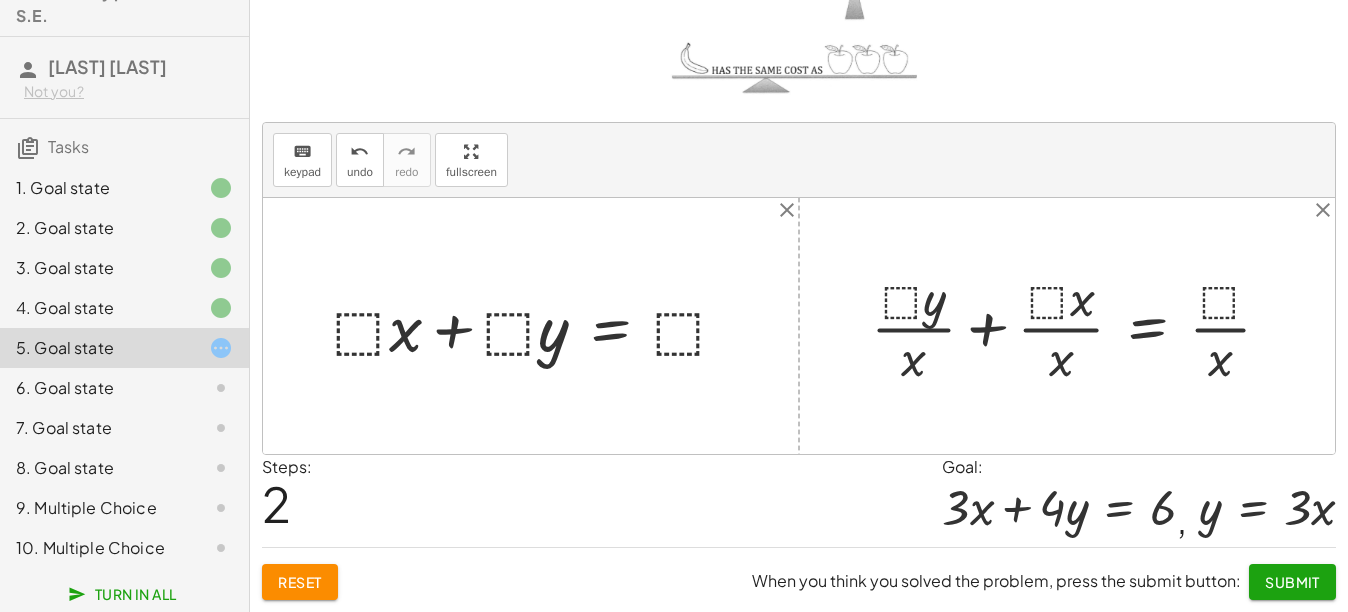 click at bounding box center [1079, 326] 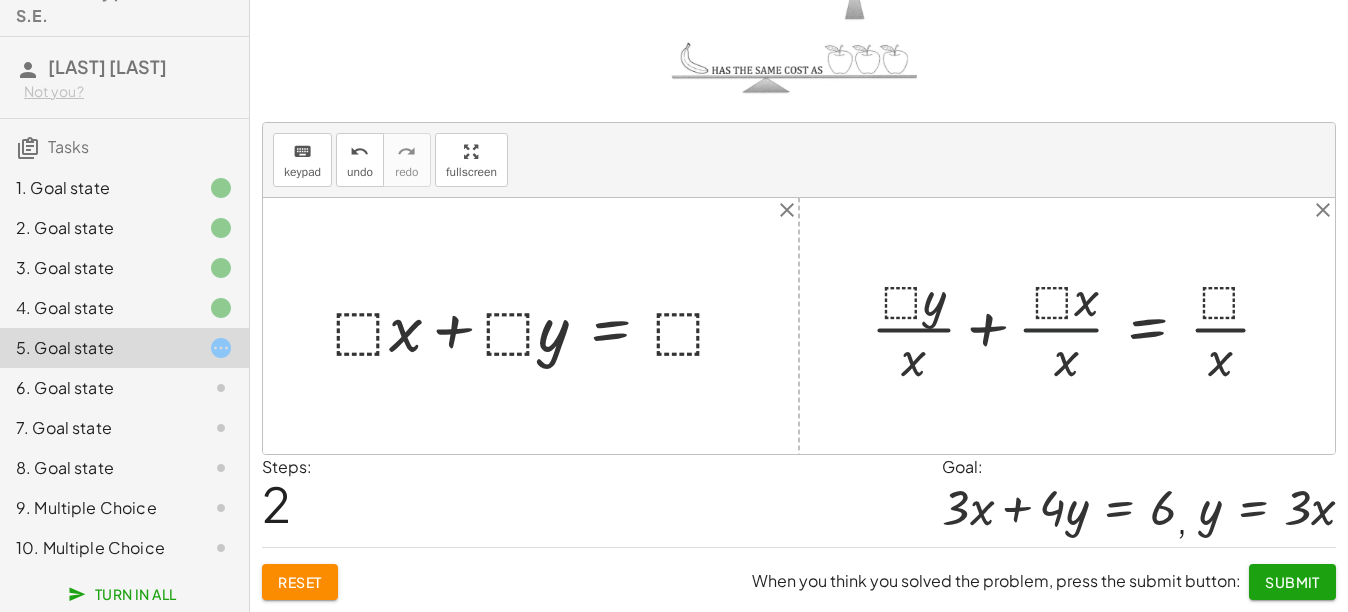 click at bounding box center (1079, 326) 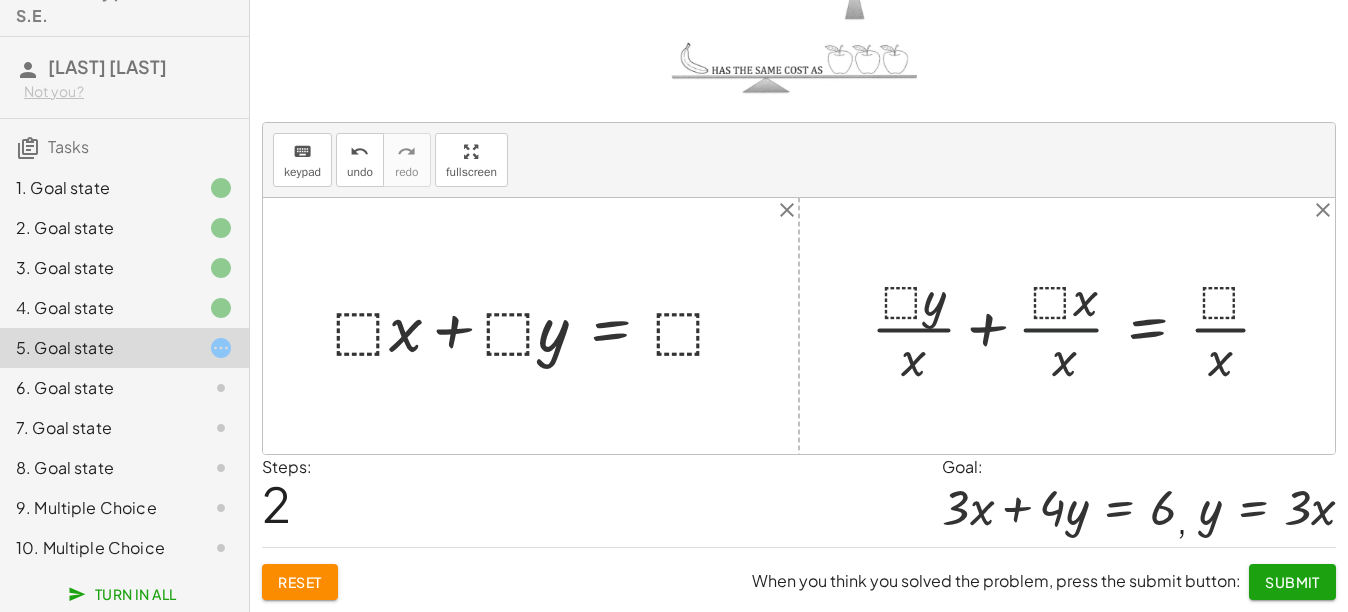 click at bounding box center [1079, 326] 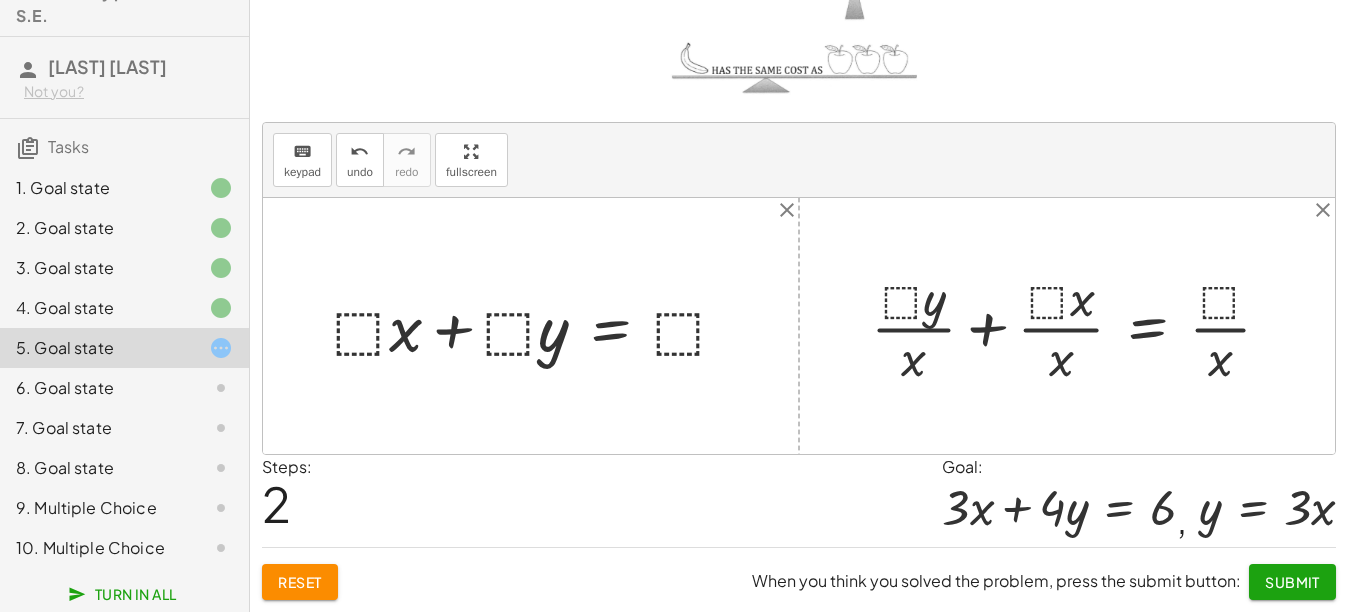 click at bounding box center (1079, 326) 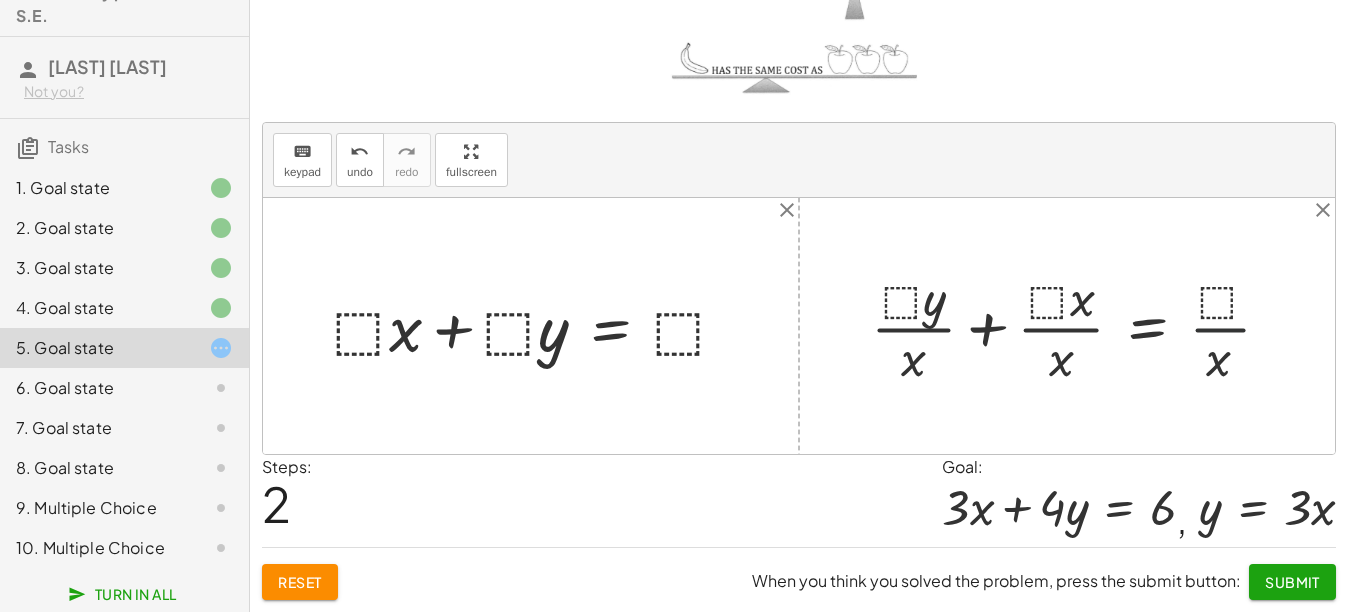 click at bounding box center [1079, 326] 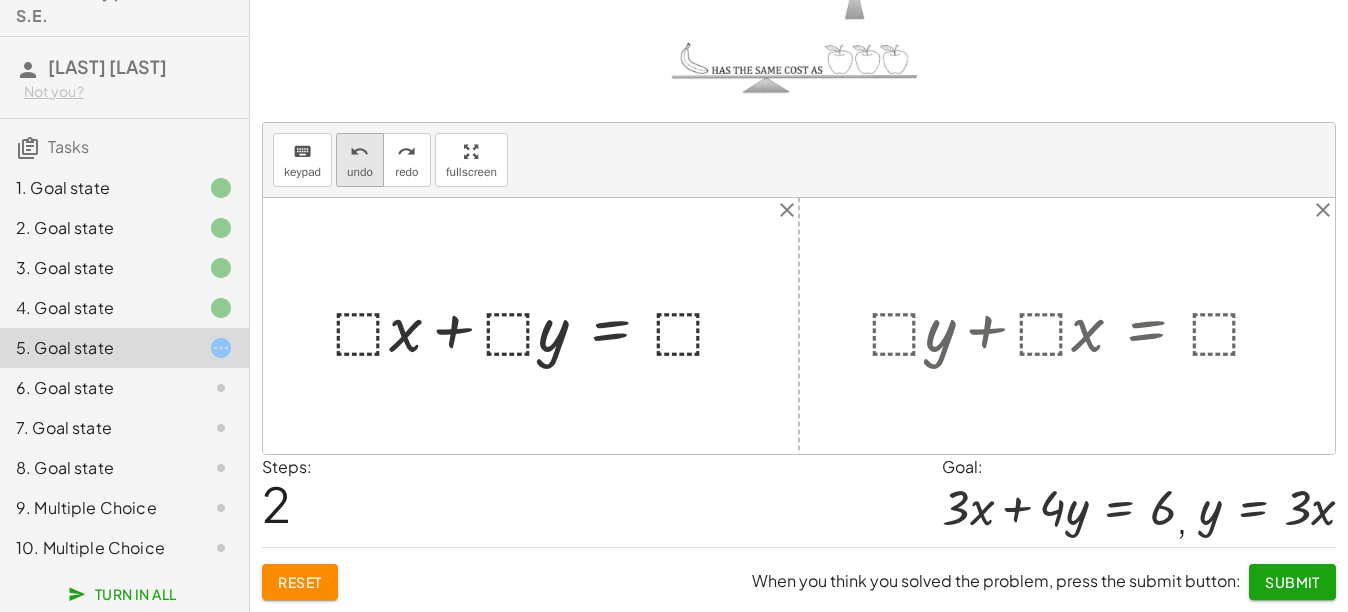 click on "undo" at bounding box center (360, 172) 